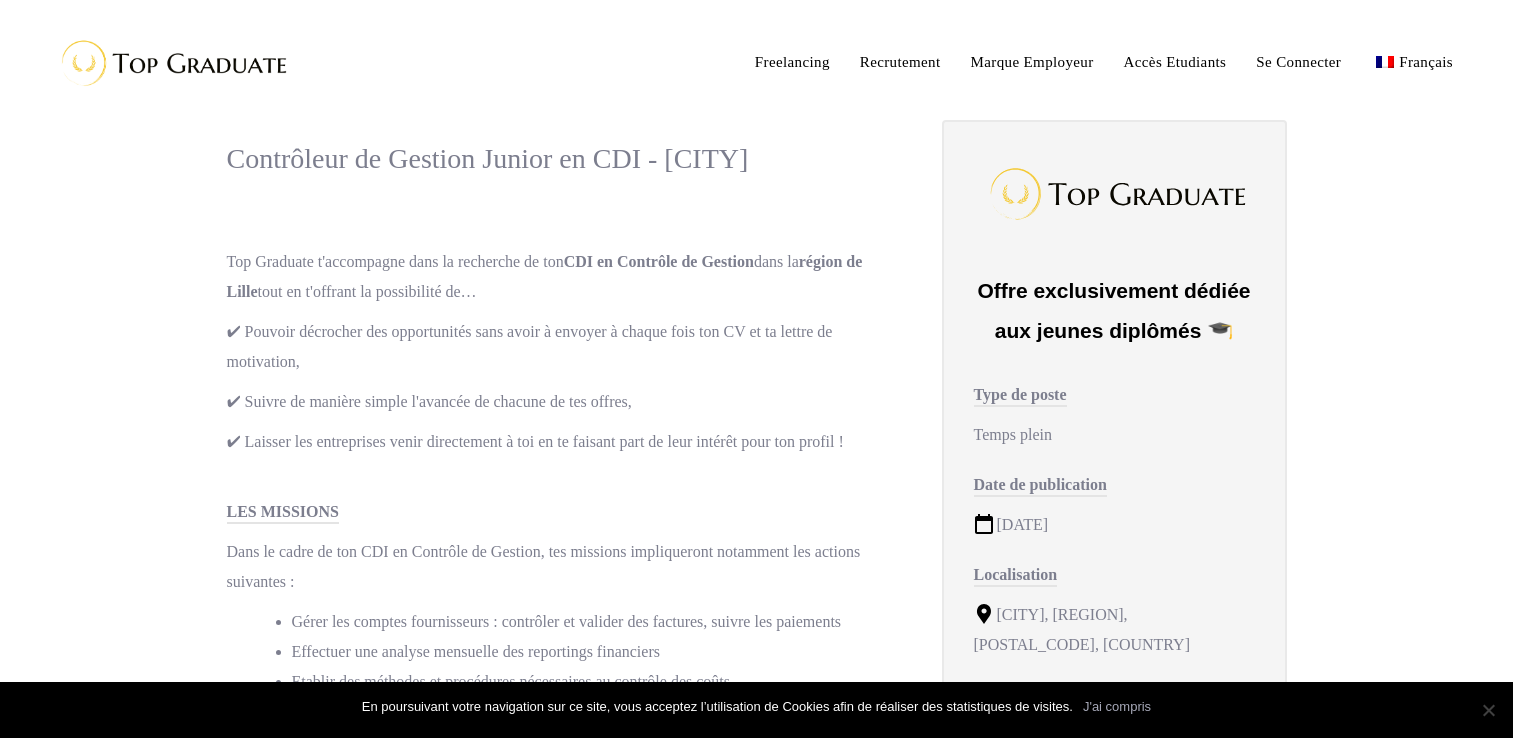 scroll, scrollTop: 0, scrollLeft: 0, axis: both 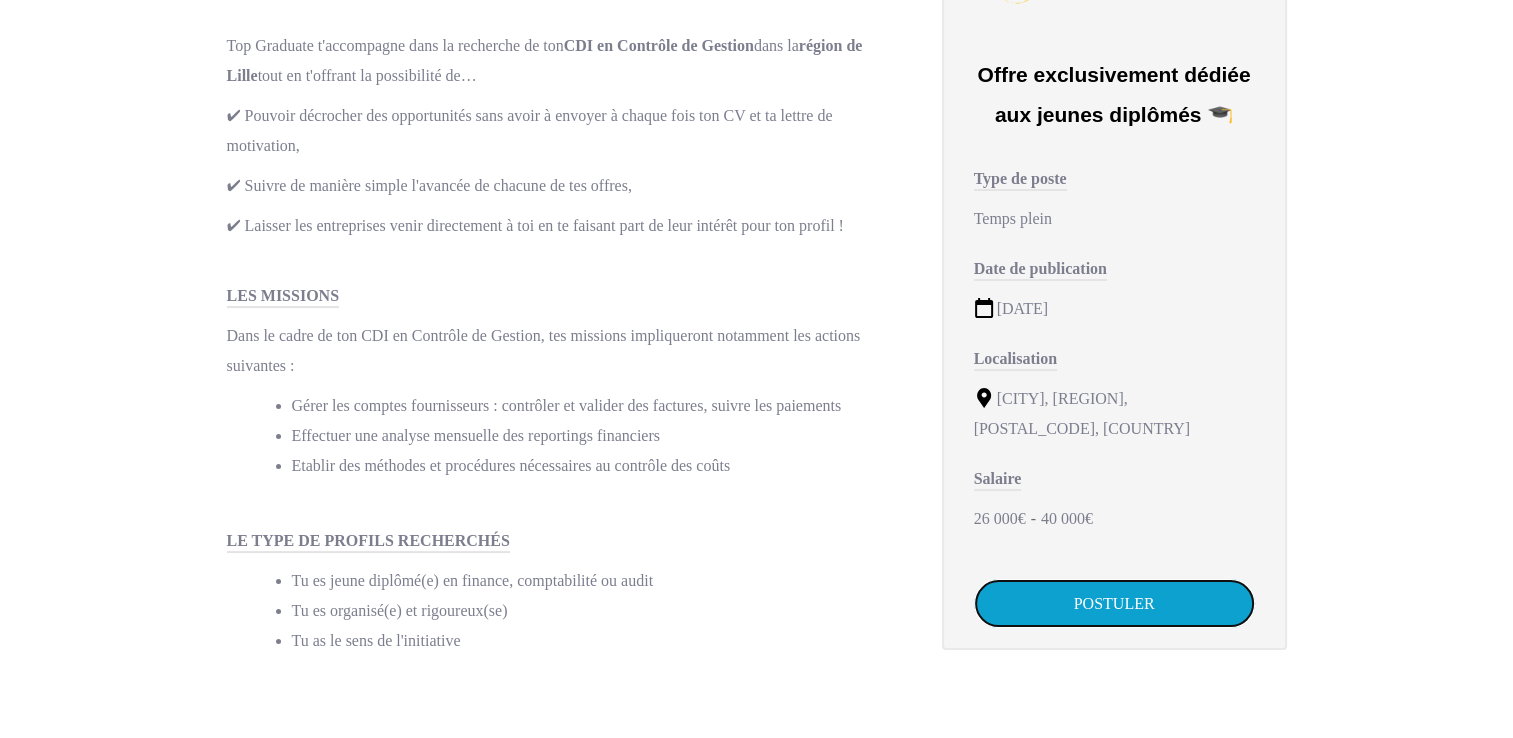 click on "POSTULER" at bounding box center [1114, 603] 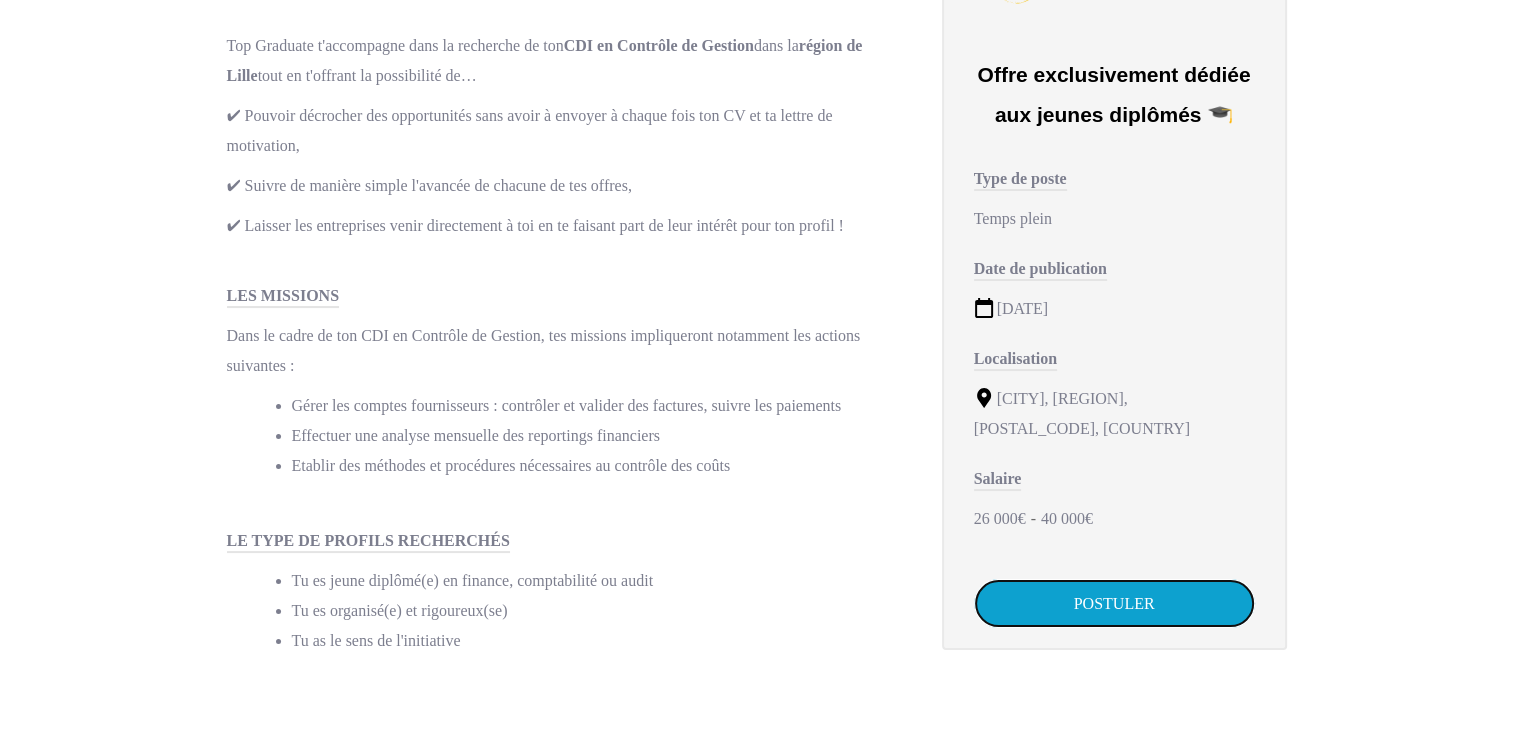 click on "POSTULER" at bounding box center (1114, 603) 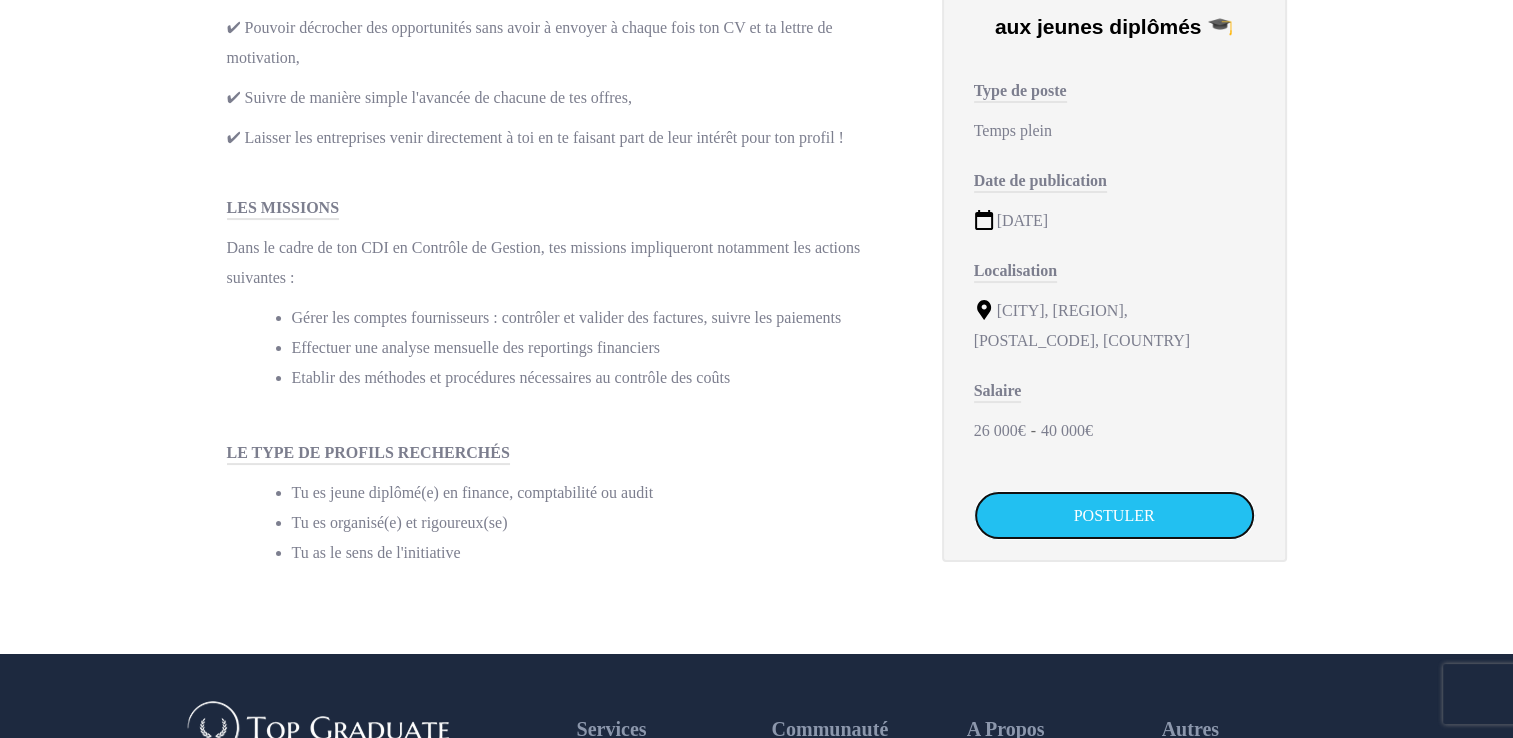 scroll, scrollTop: 304, scrollLeft: 0, axis: vertical 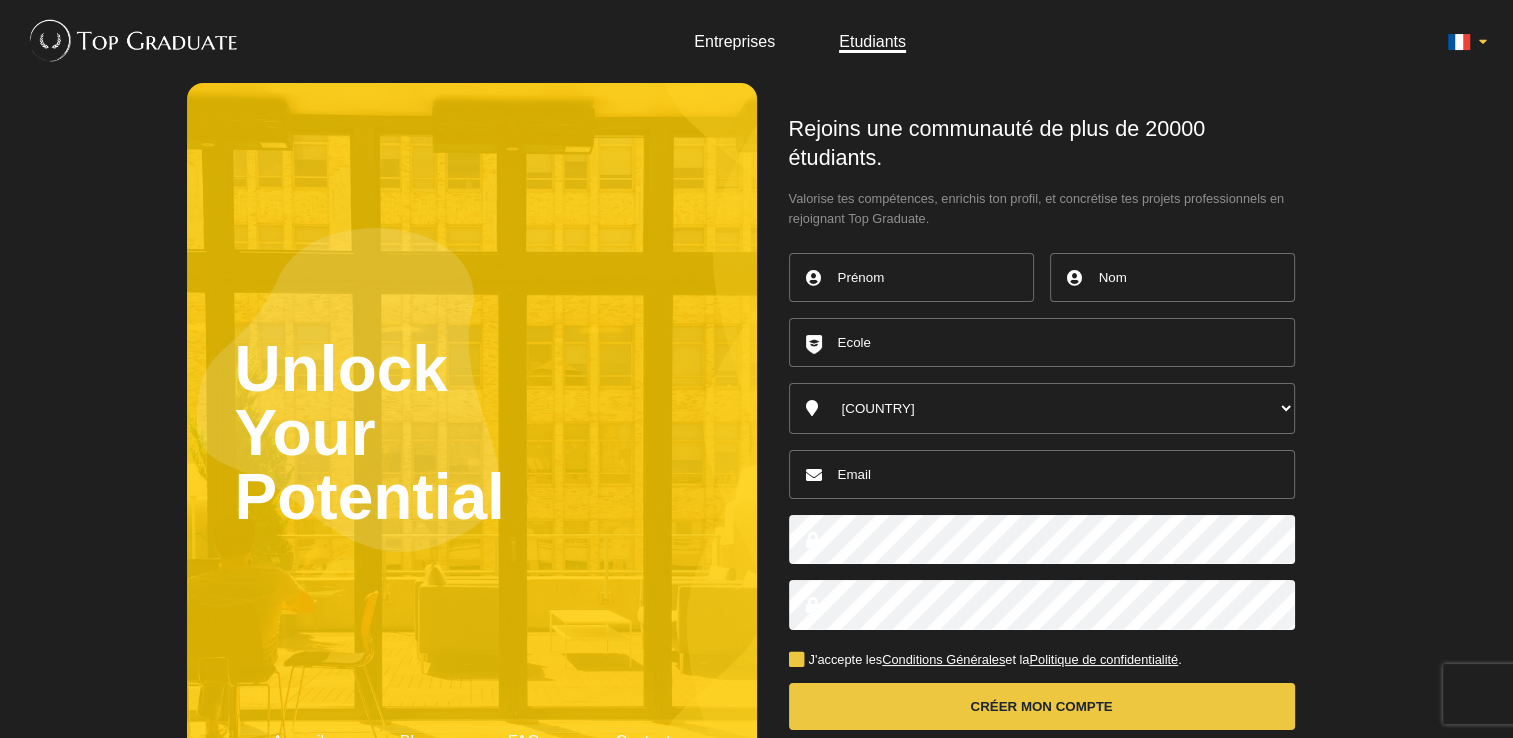 click at bounding box center [911, 277] 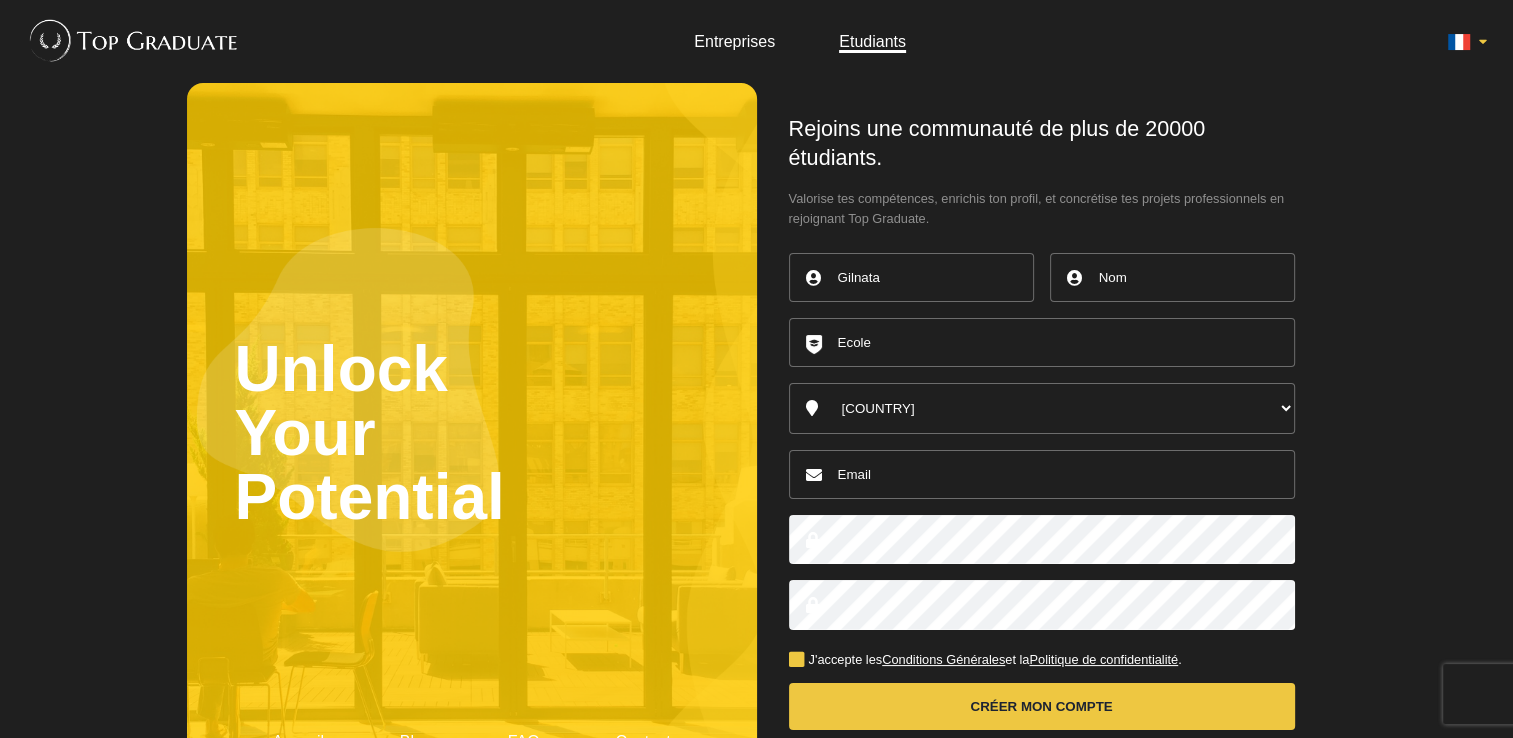 type on "Gilnata" 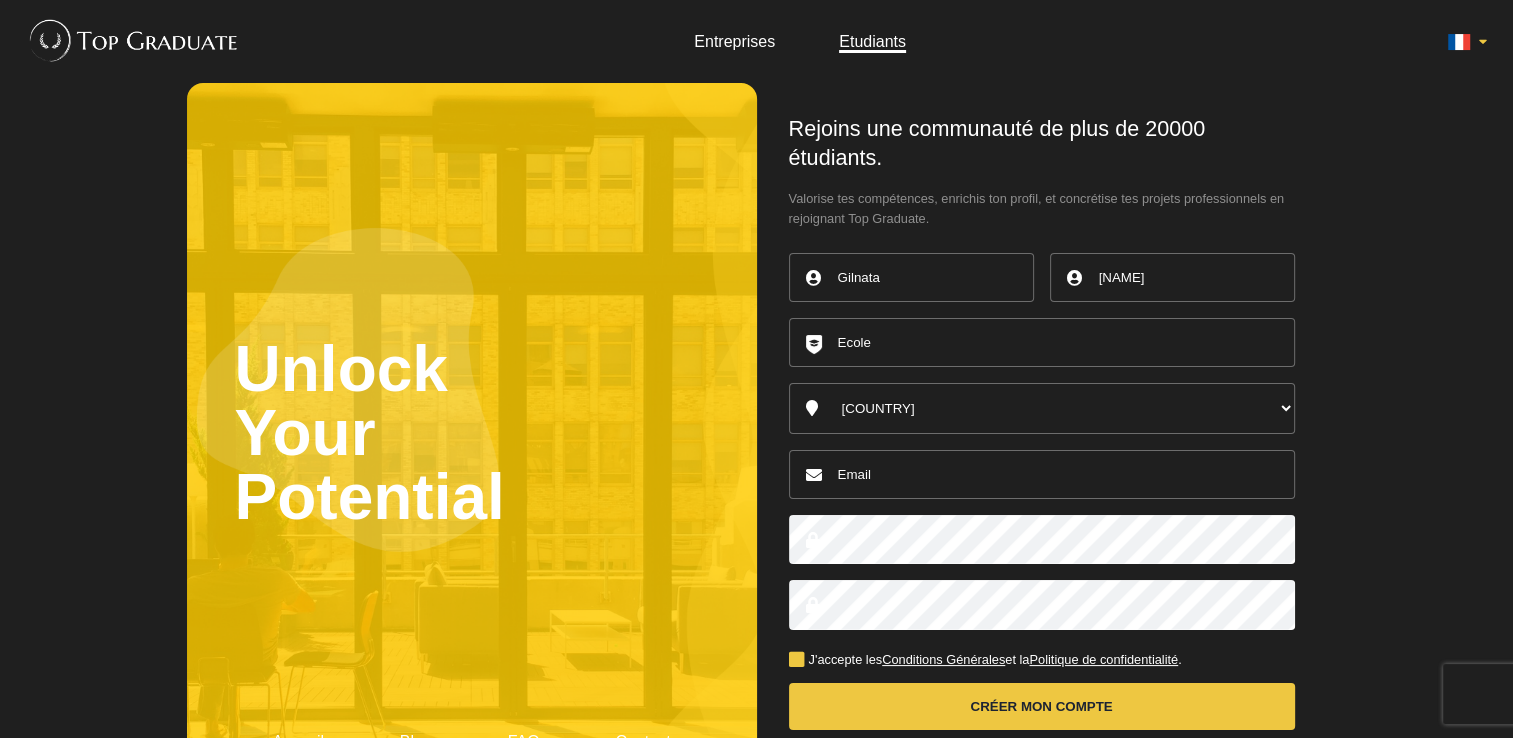 type on "Pikientio" 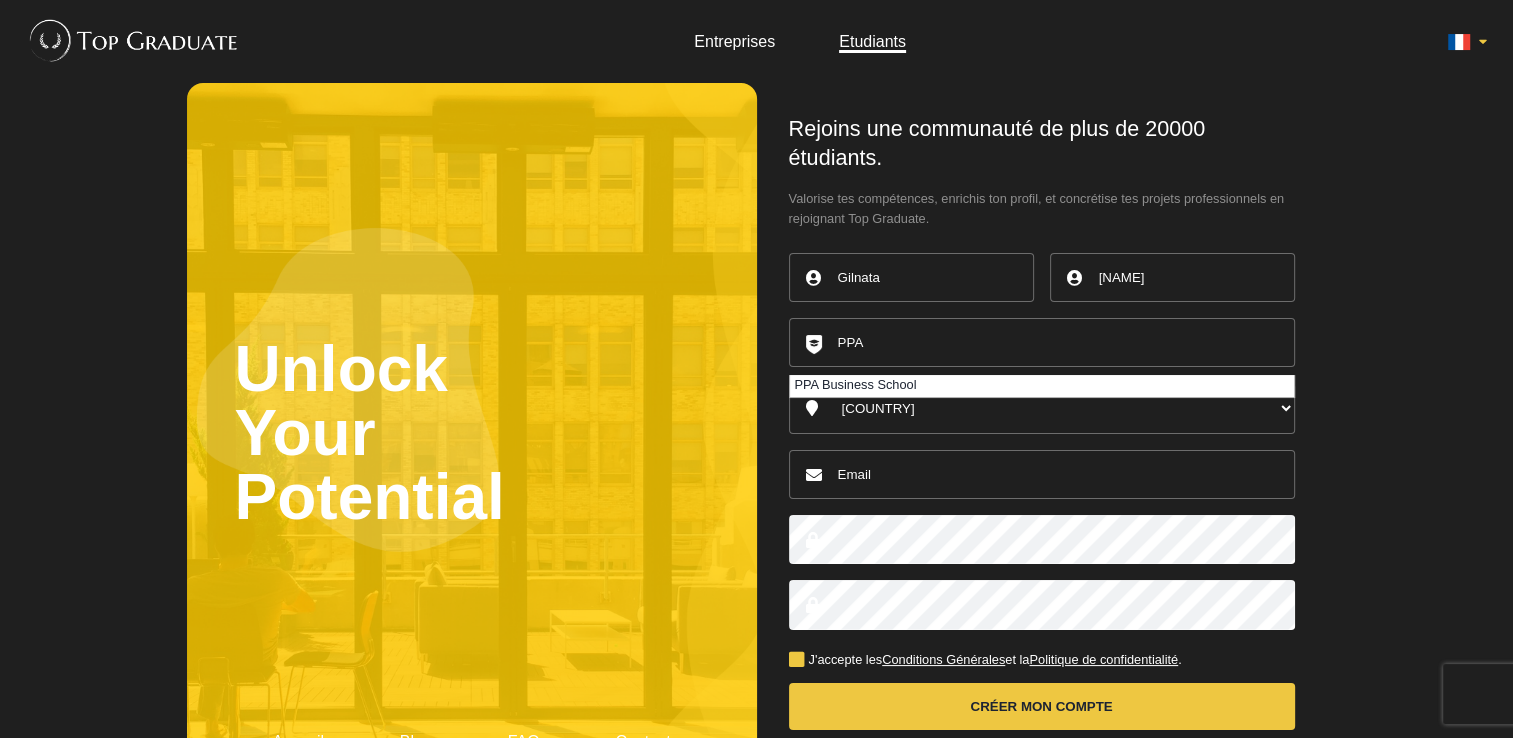 click on "PPA Business School" at bounding box center (1042, 386) 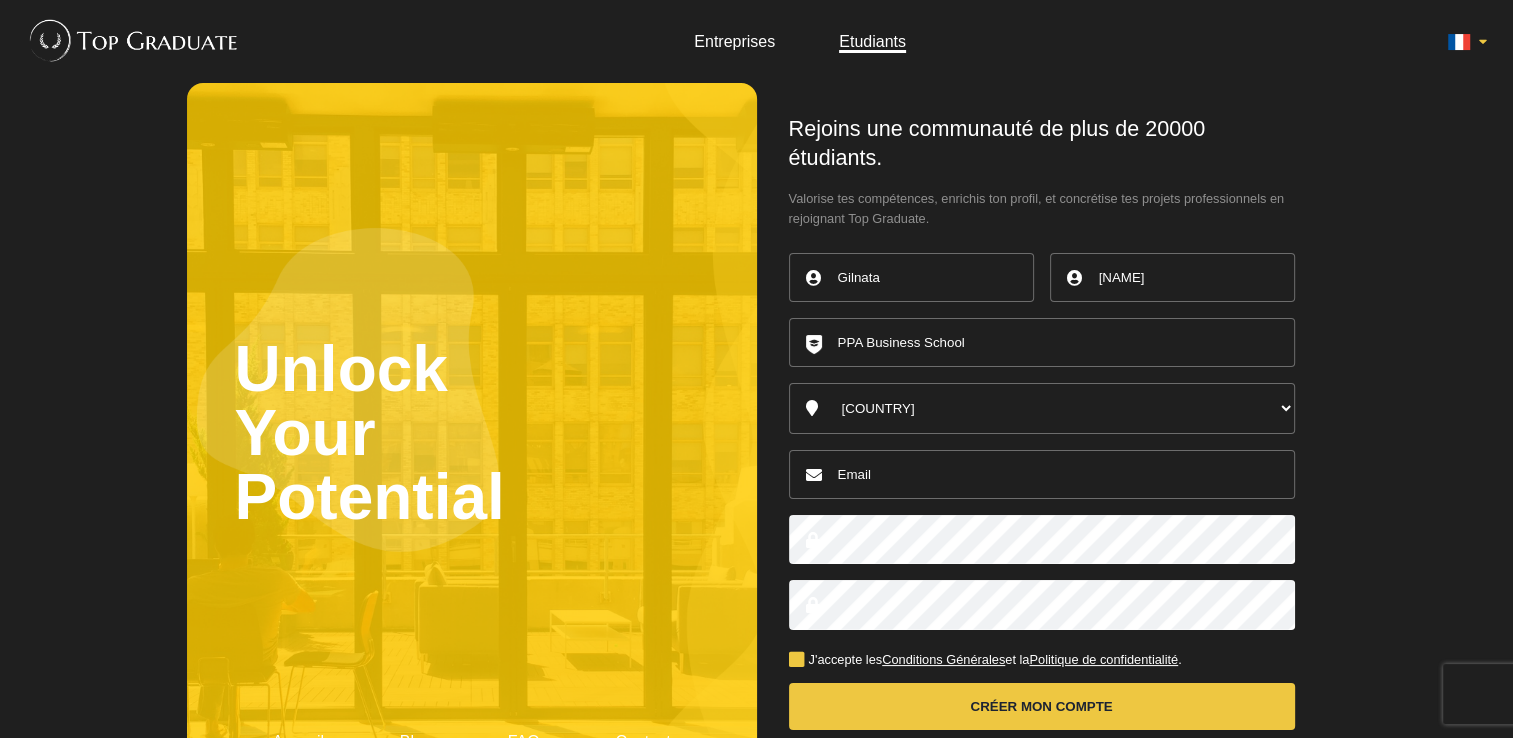 click at bounding box center [1042, 474] 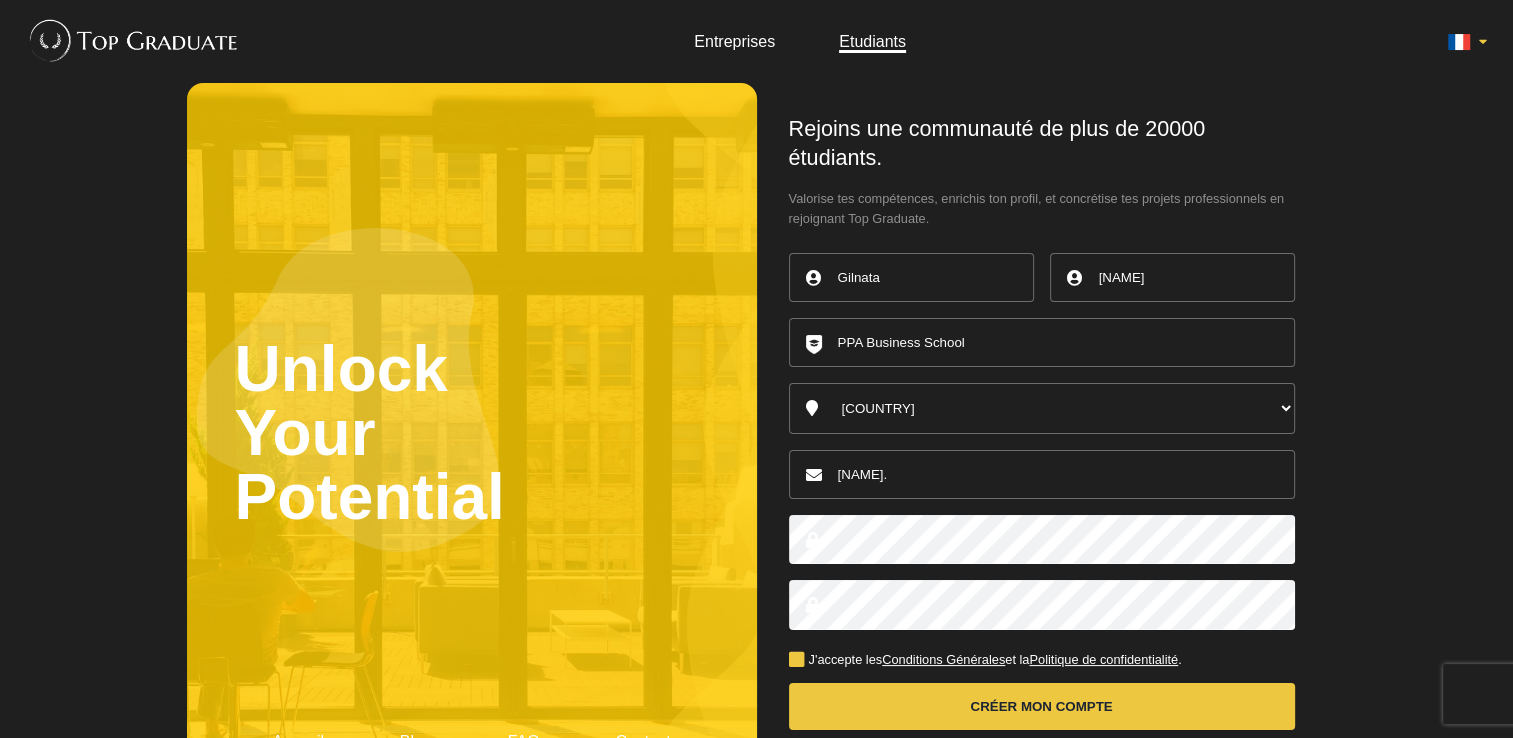 type on "[USERNAME]@[DOMAIN].fr" 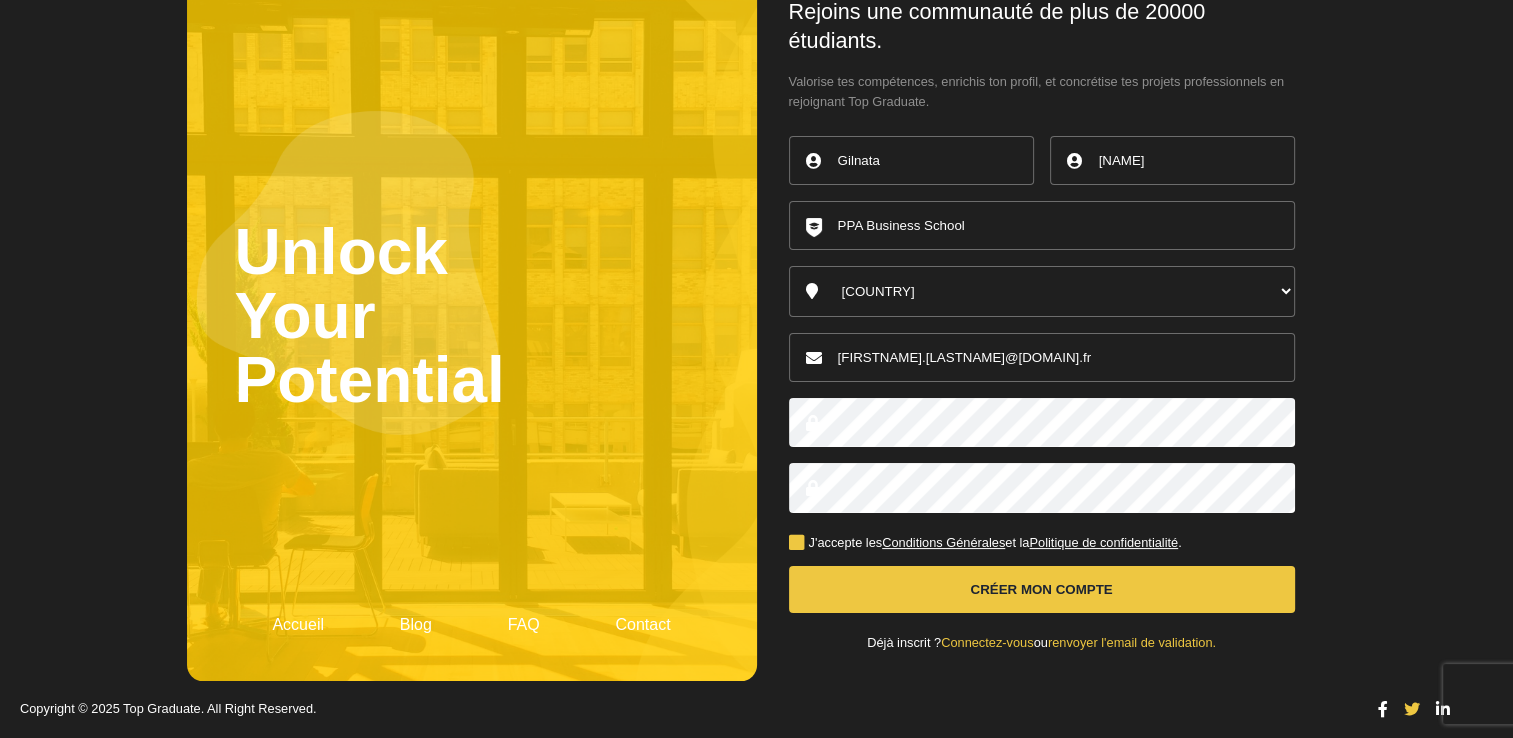 scroll, scrollTop: 116, scrollLeft: 0, axis: vertical 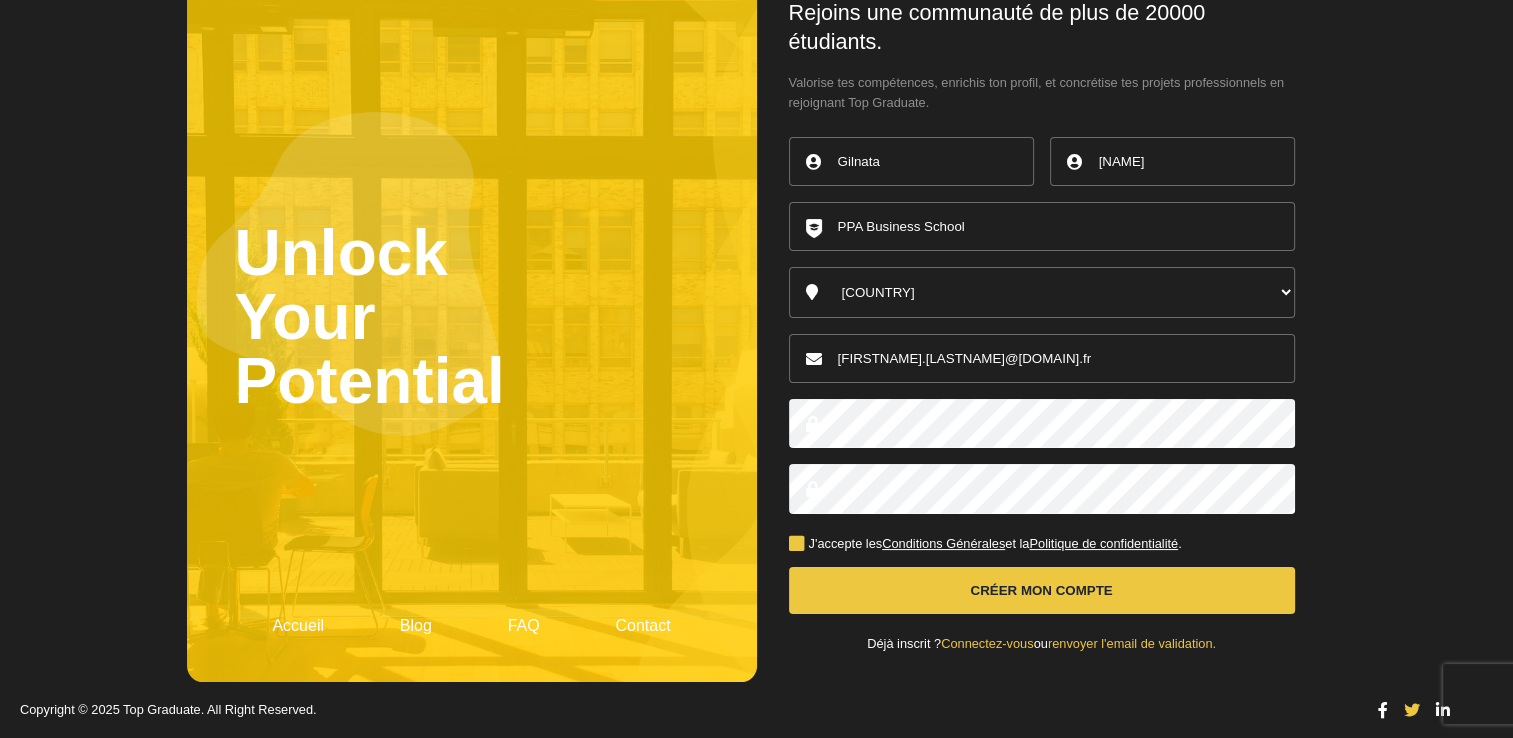 click on "J'accepte les  Conditions Générales  et la  Politique de confidentialité ." at bounding box center [985, 544] 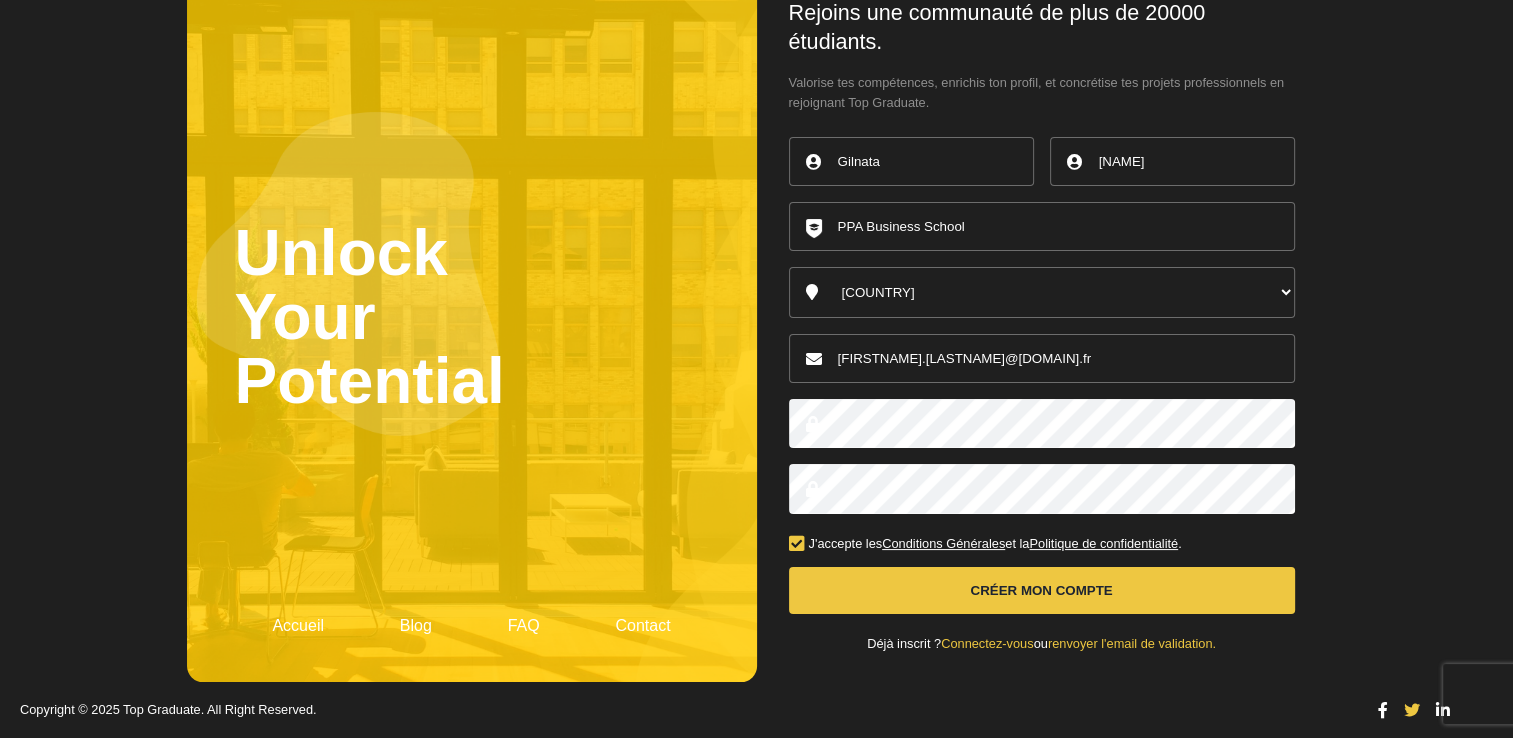 click on "Créer mon compte" at bounding box center (1042, 590) 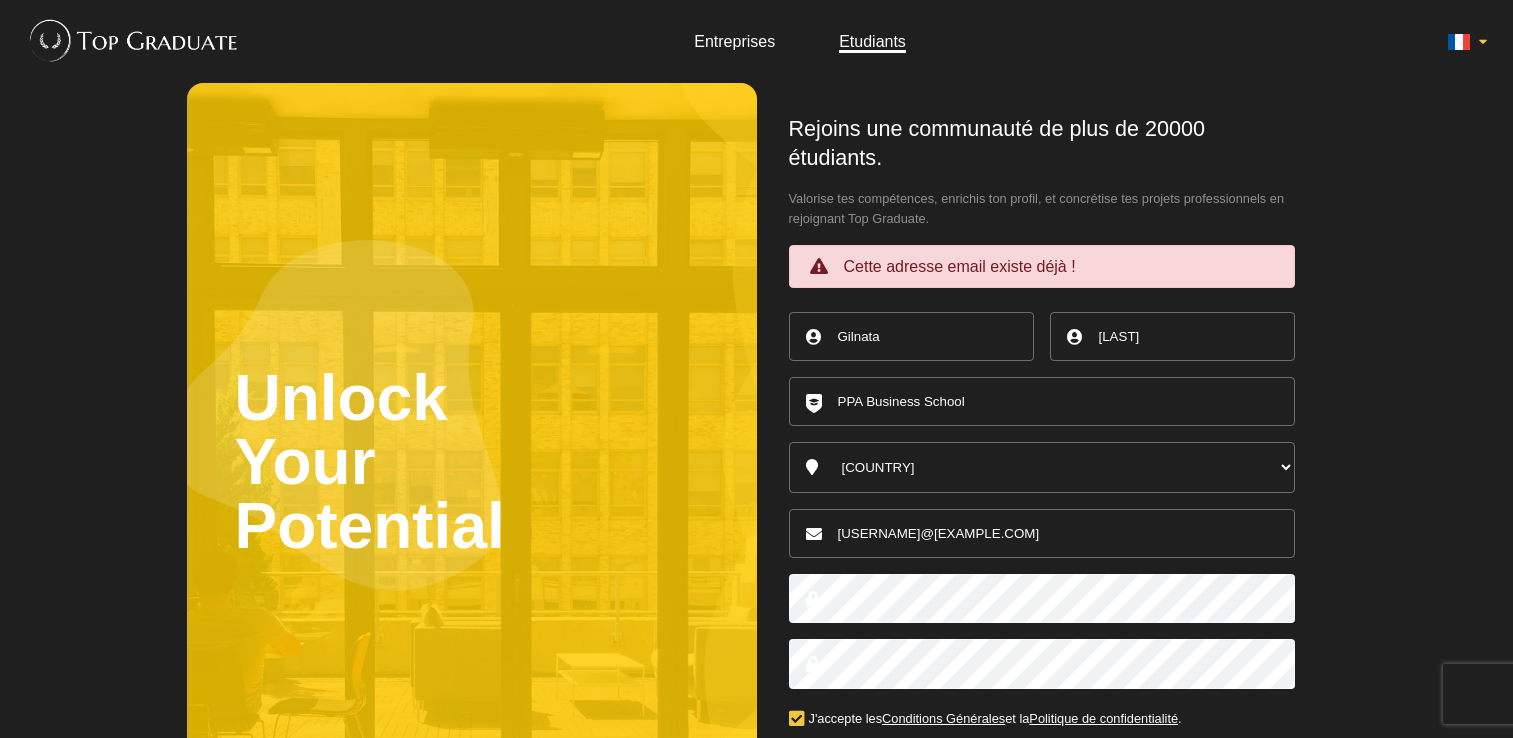 scroll, scrollTop: 0, scrollLeft: 0, axis: both 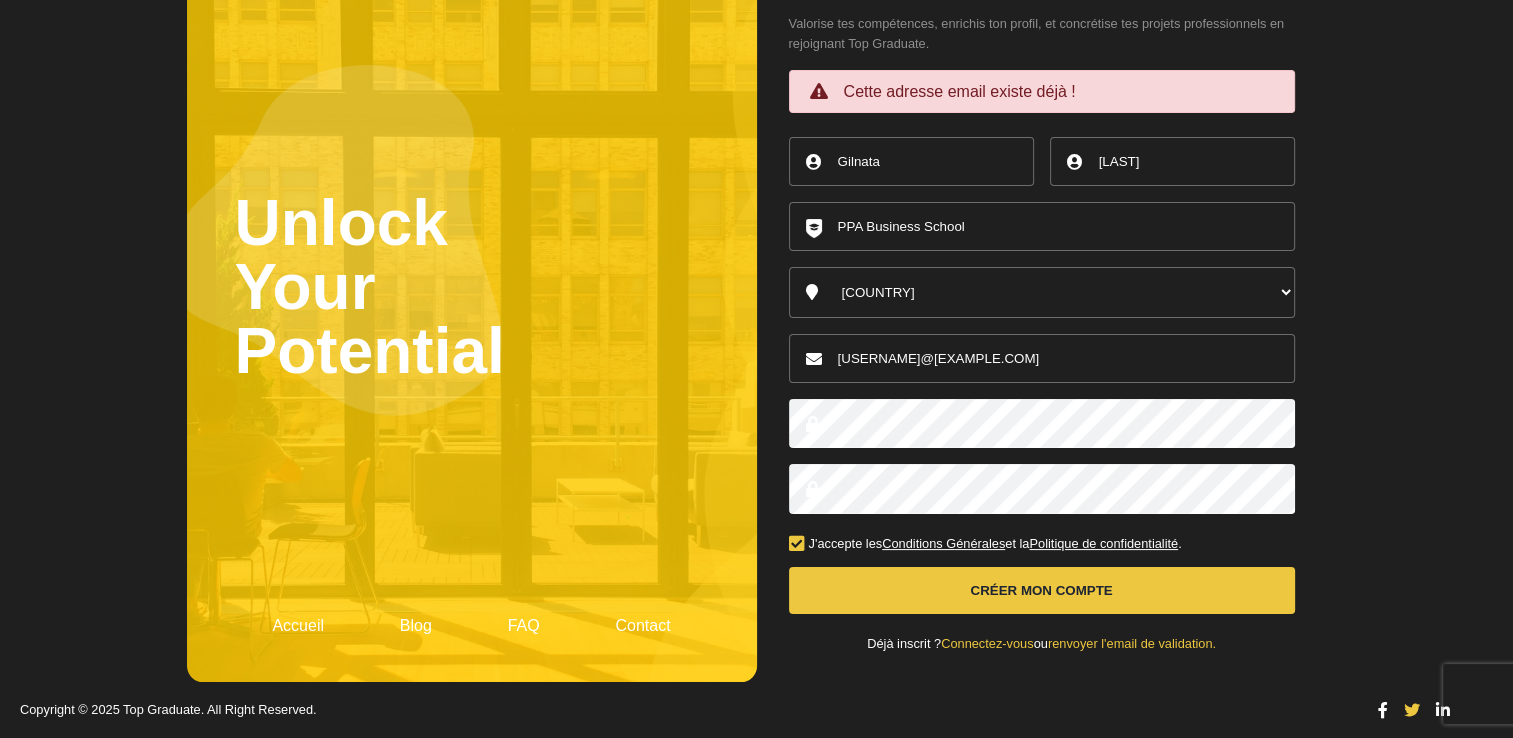 click on "Connectez-vous" at bounding box center [987, 643] 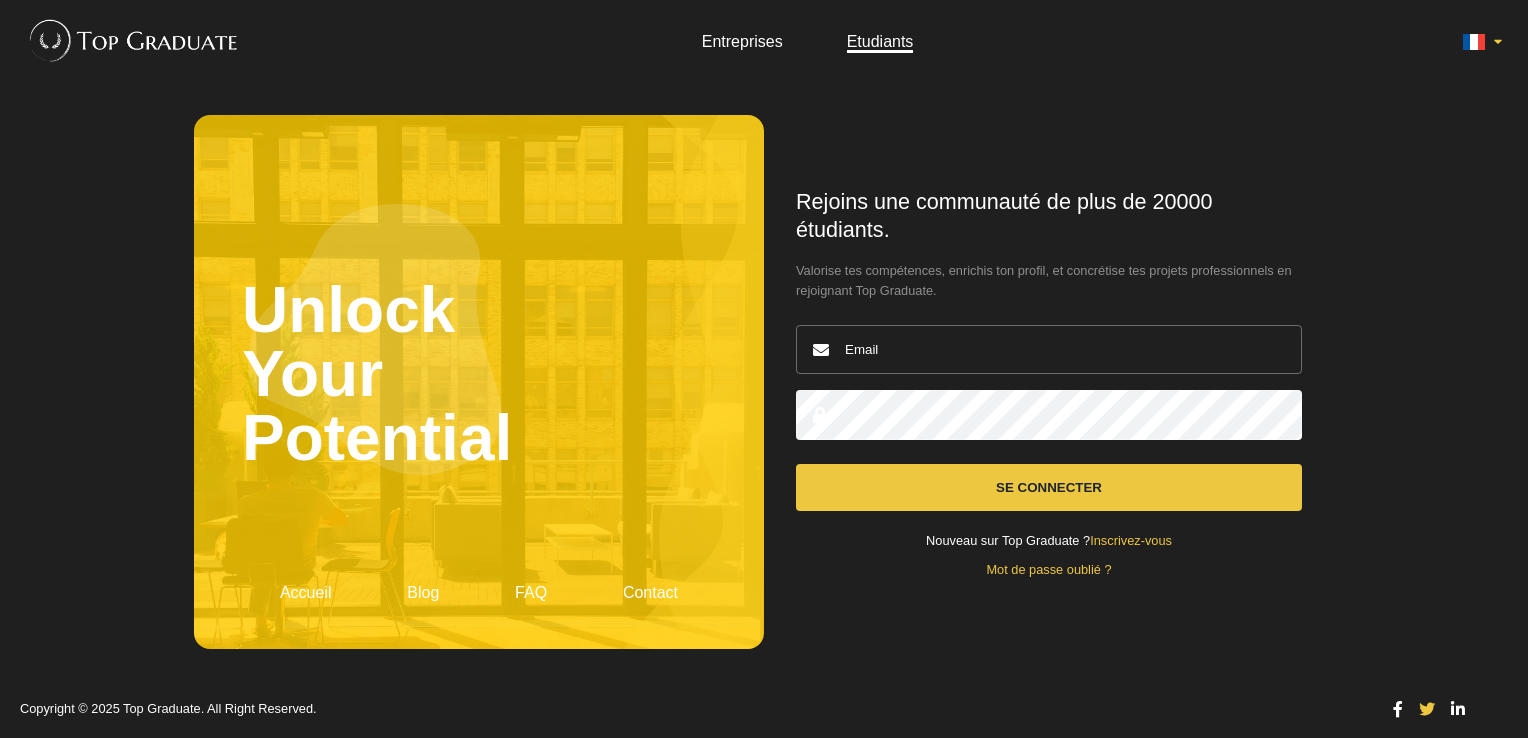 scroll, scrollTop: 0, scrollLeft: 0, axis: both 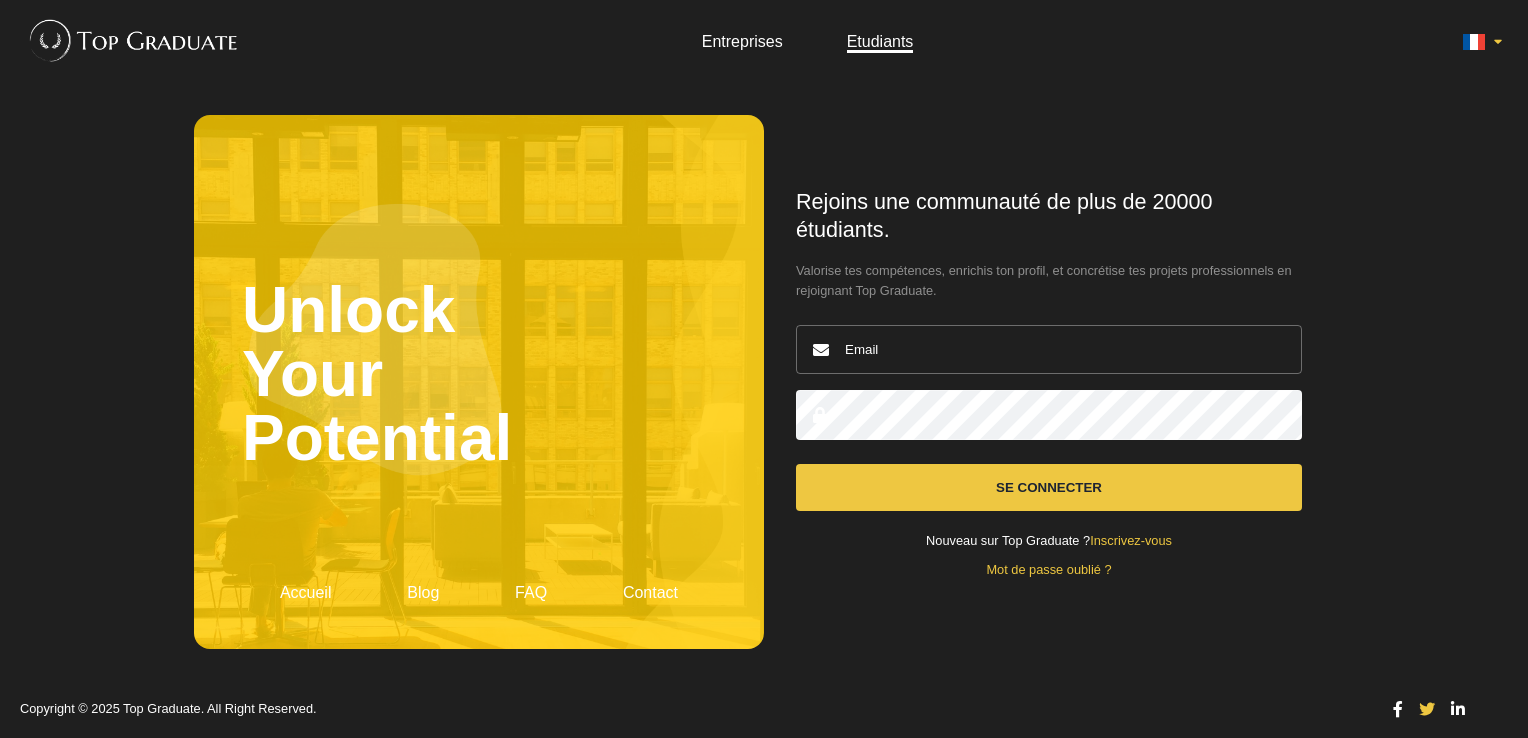 type on "gilnata.pikientio@outlook.fr" 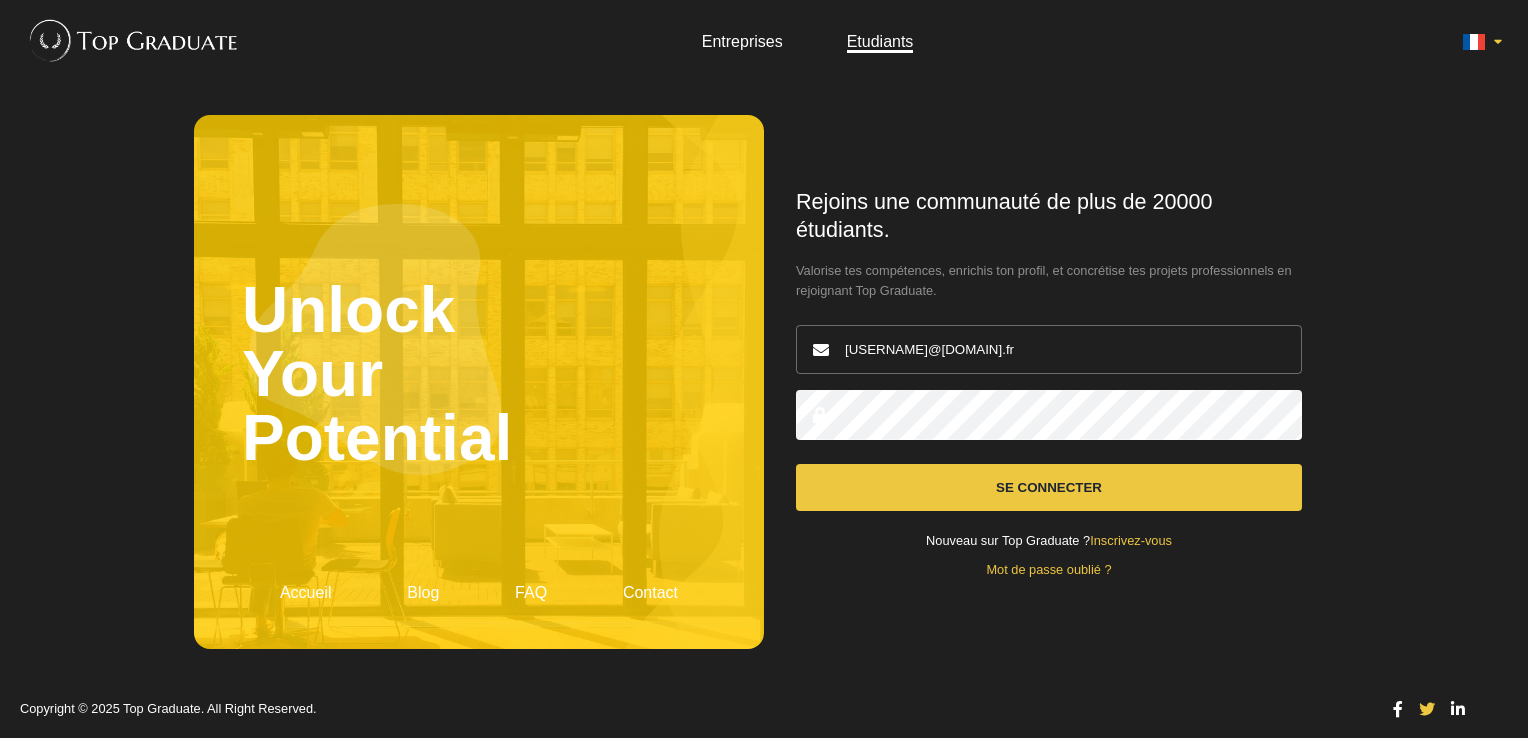 click on "Se connecter" at bounding box center (1049, 487) 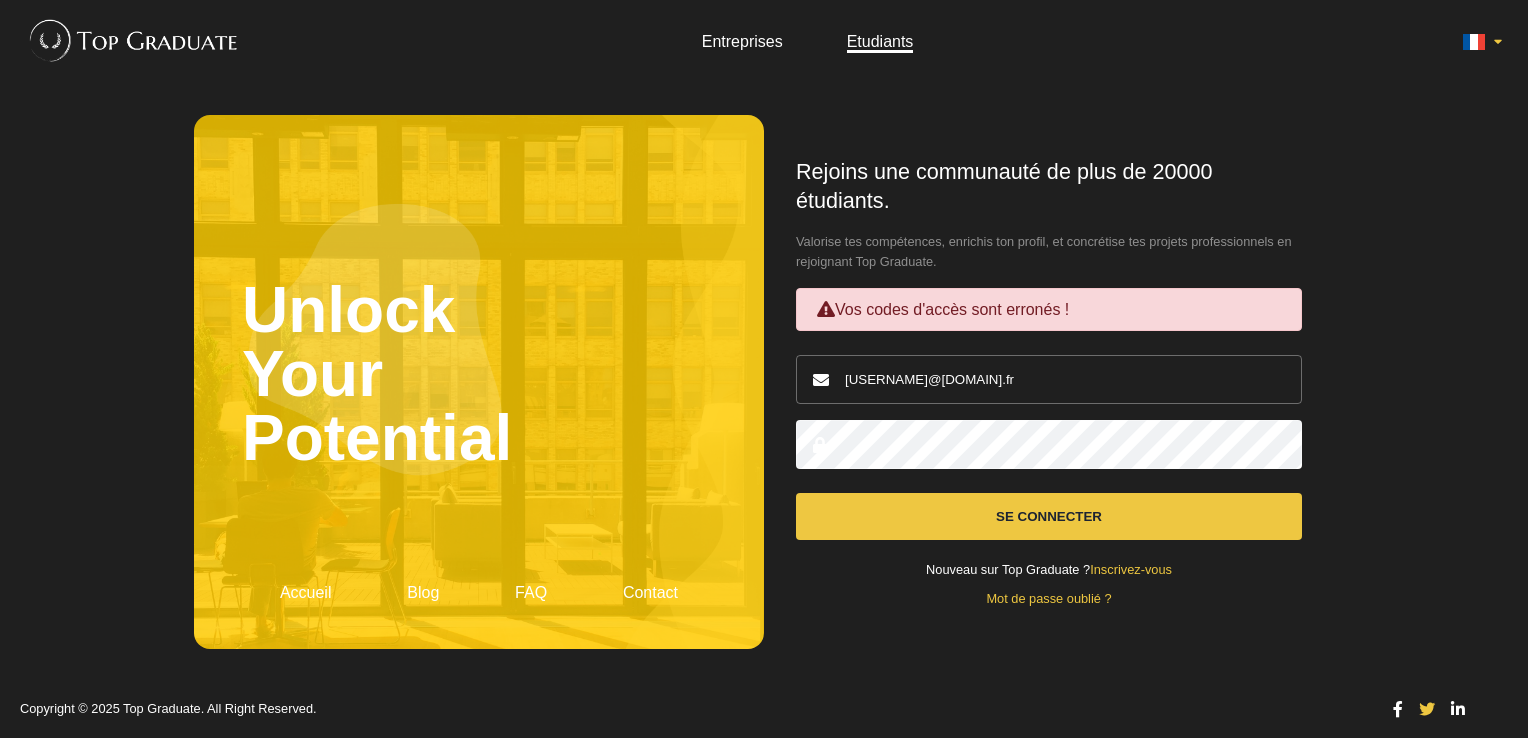 scroll, scrollTop: 0, scrollLeft: 0, axis: both 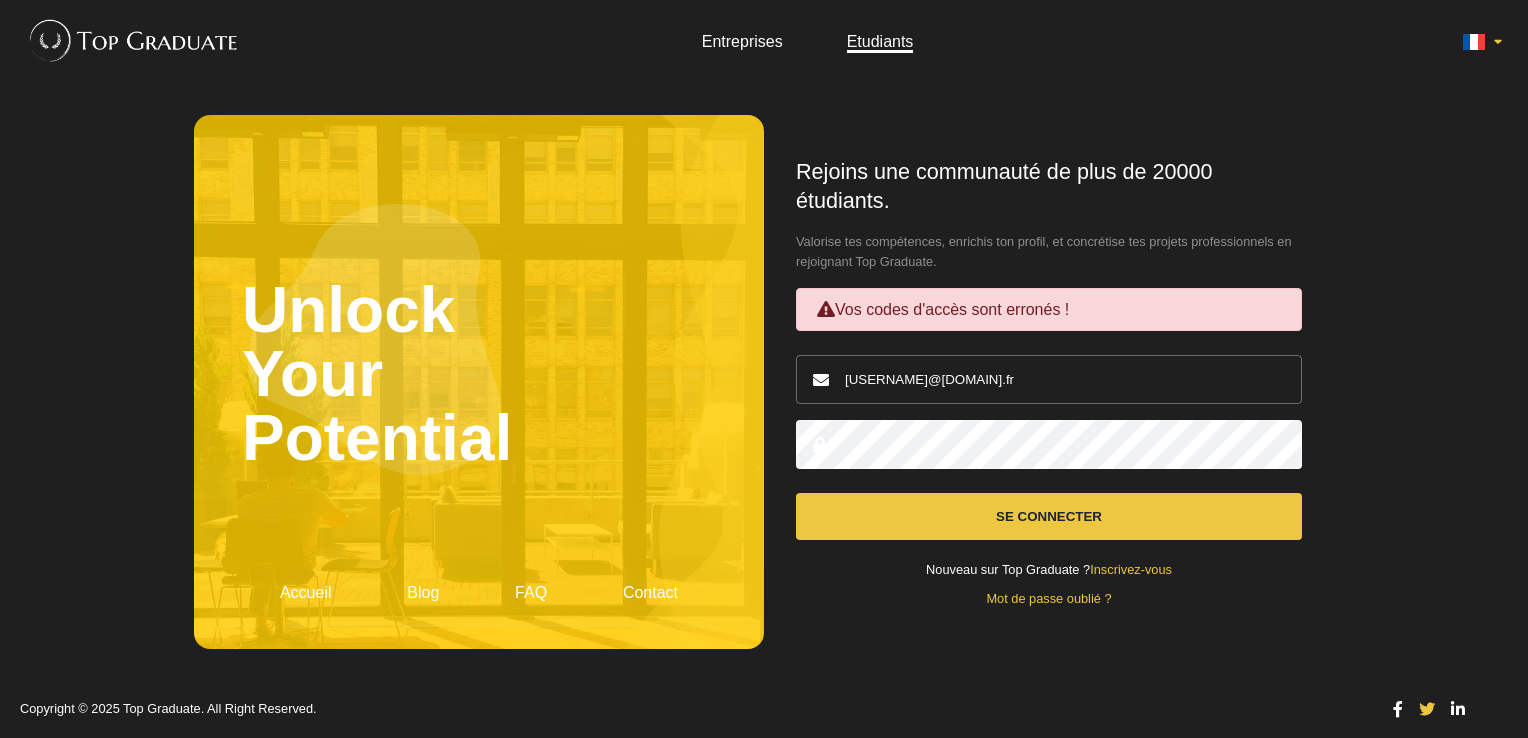 click on "Se connecter" at bounding box center [1049, 516] 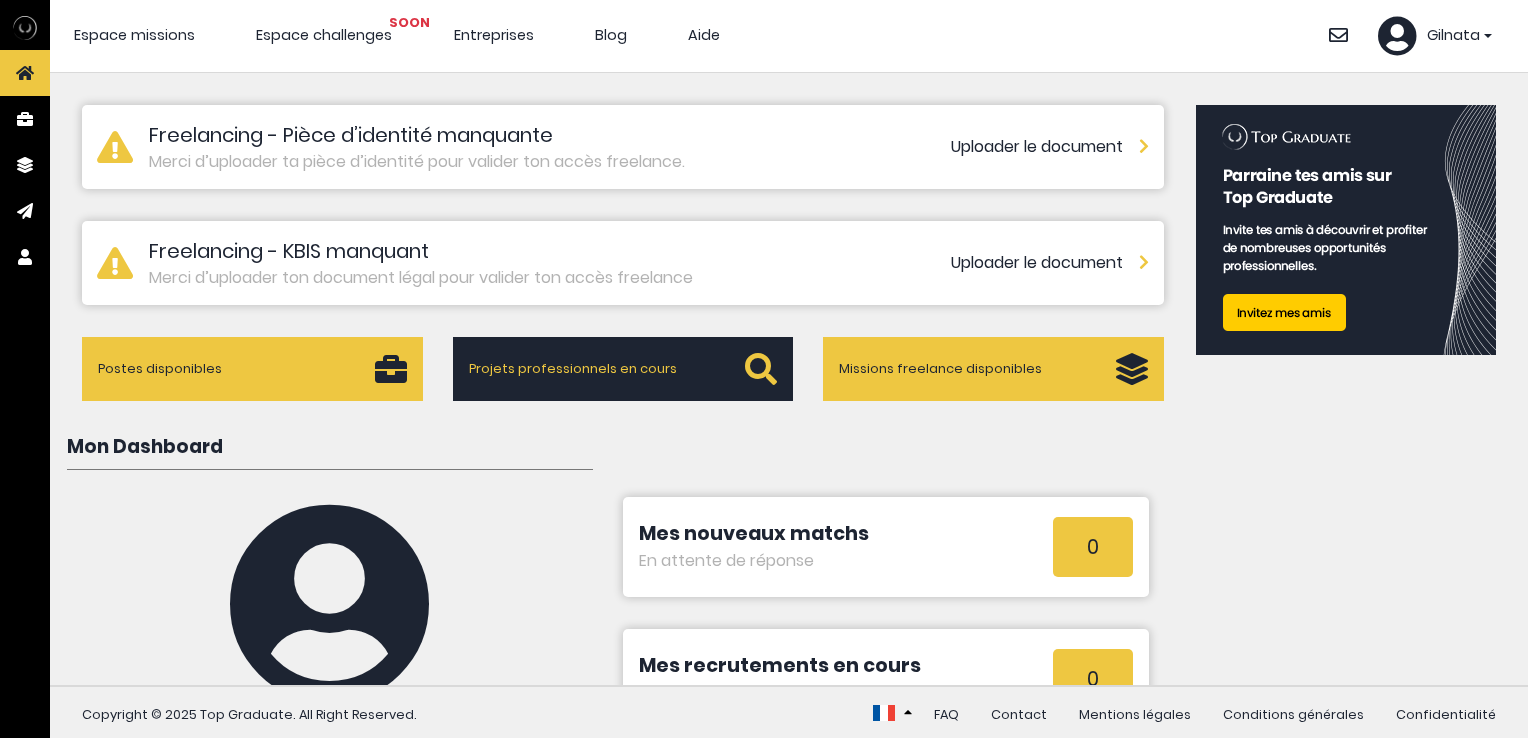 scroll, scrollTop: 0, scrollLeft: 0, axis: both 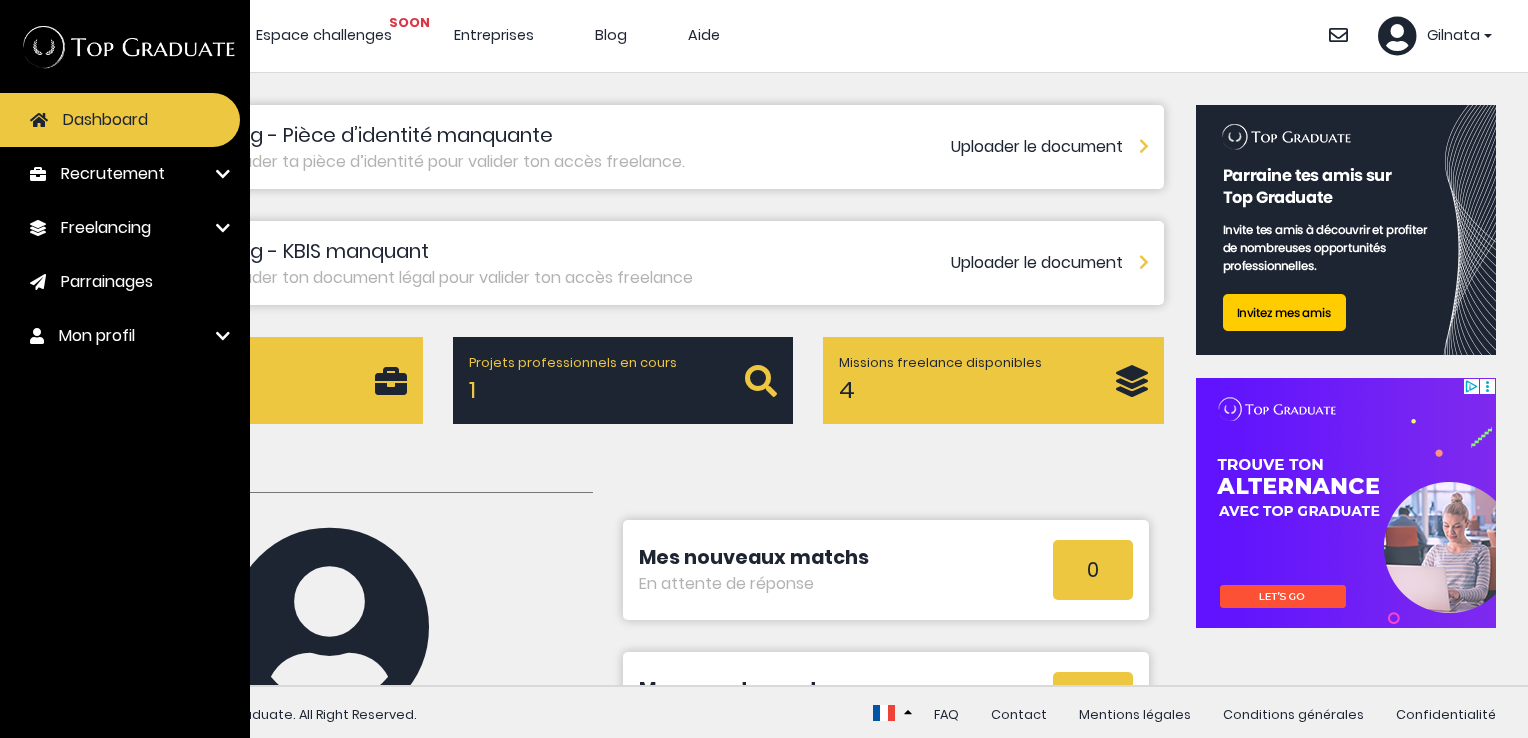 click on "Recrutement" at bounding box center (113, 174) 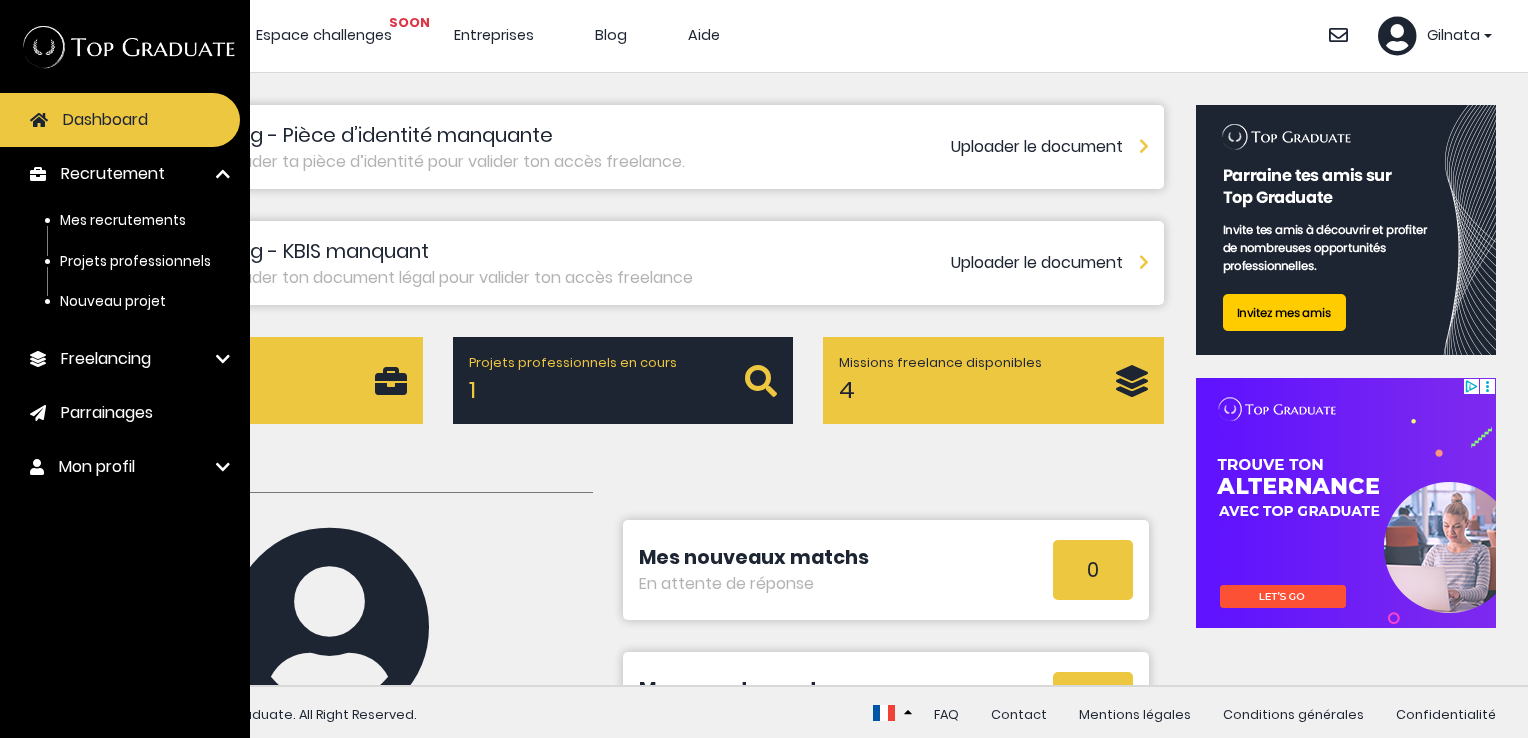 click on "Recrutement" at bounding box center (113, 174) 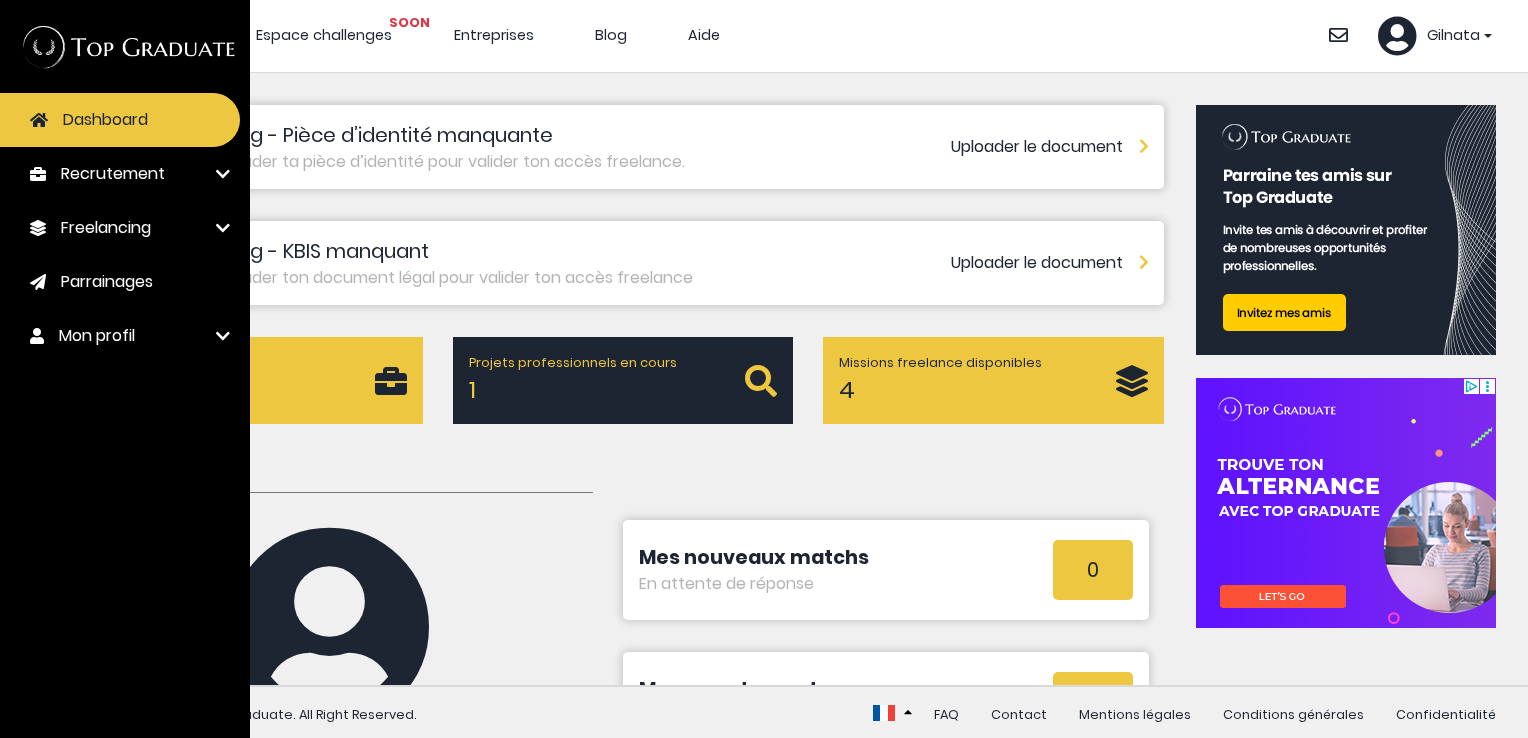 click on "Mon profil" at bounding box center (120, 336) 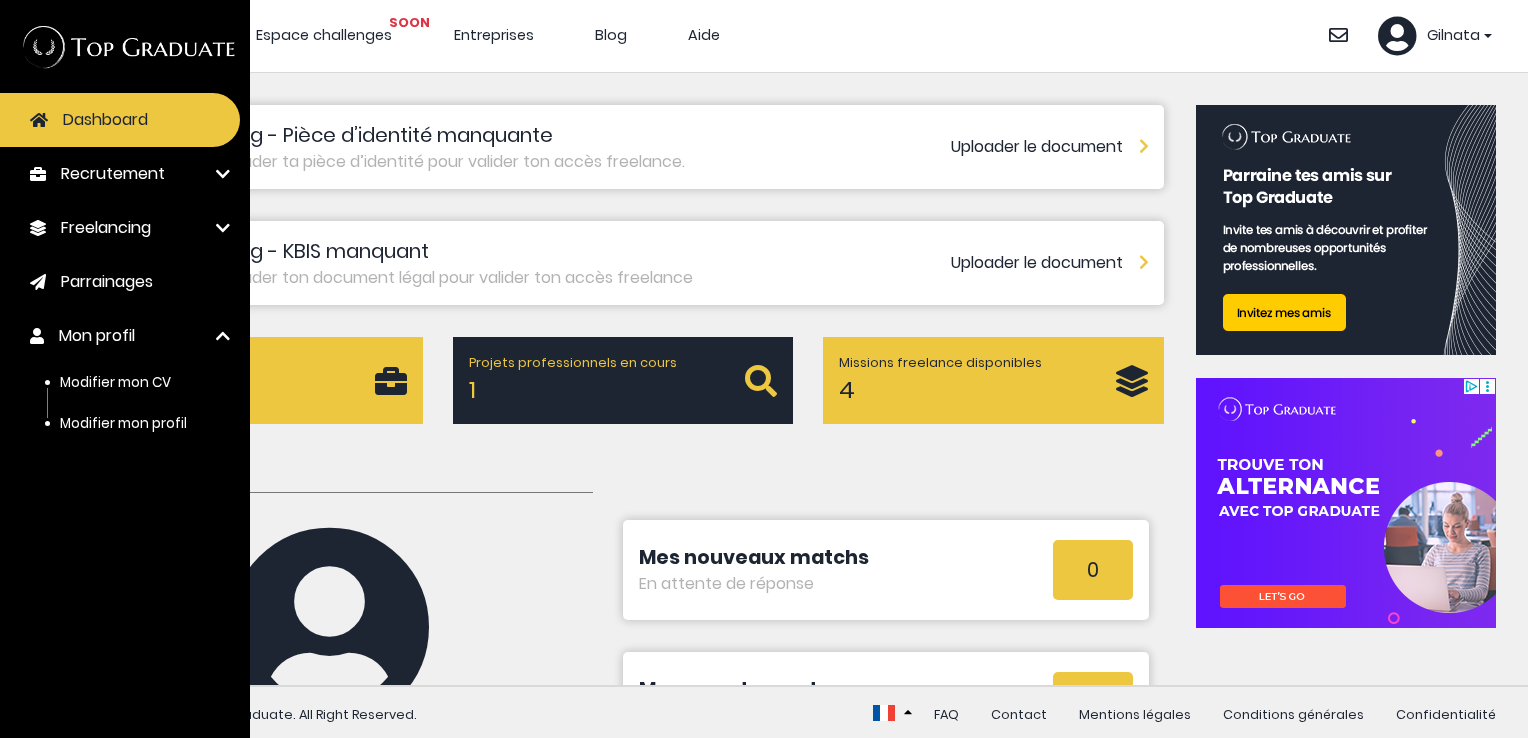 click on "Modifier mon CV" at bounding box center [115, 382] 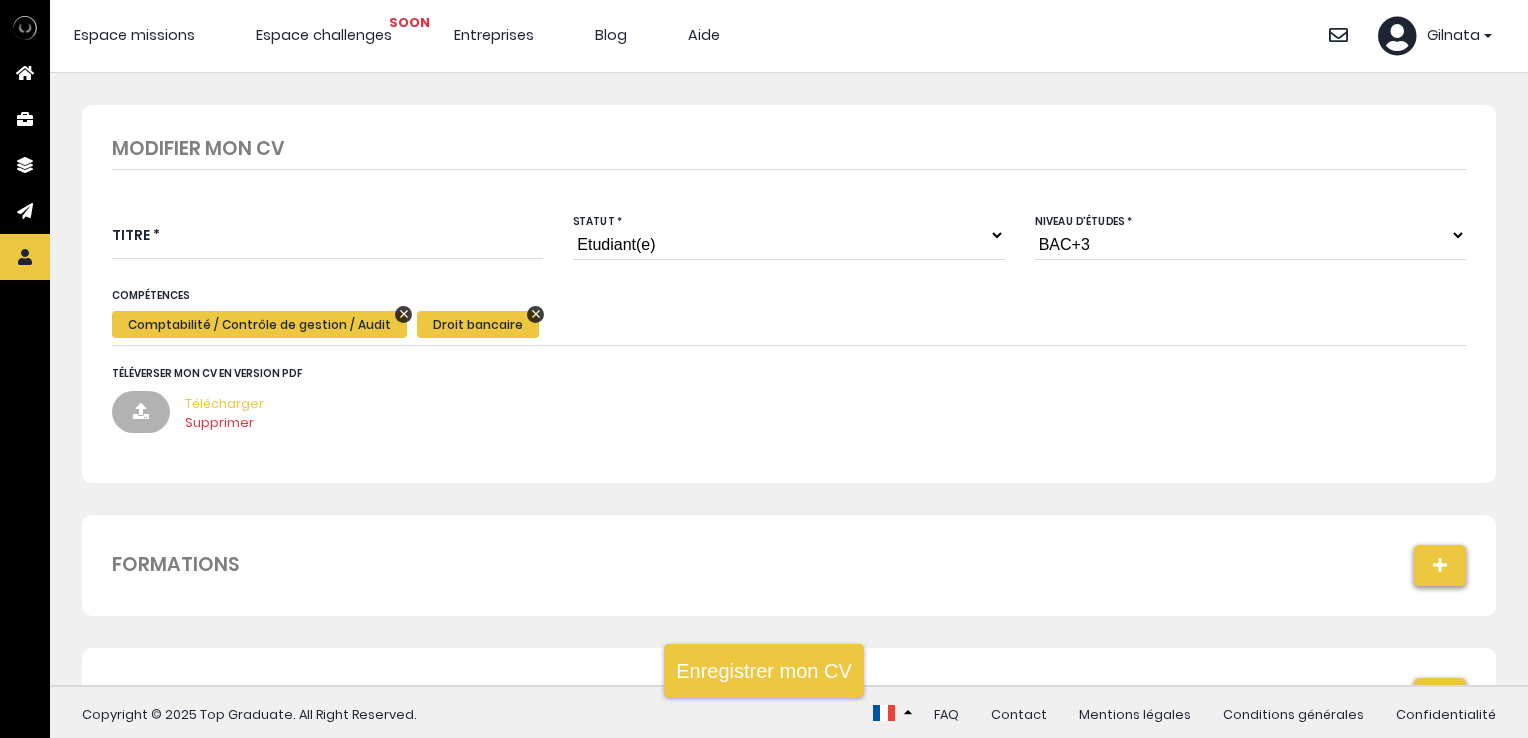 scroll, scrollTop: 0, scrollLeft: 0, axis: both 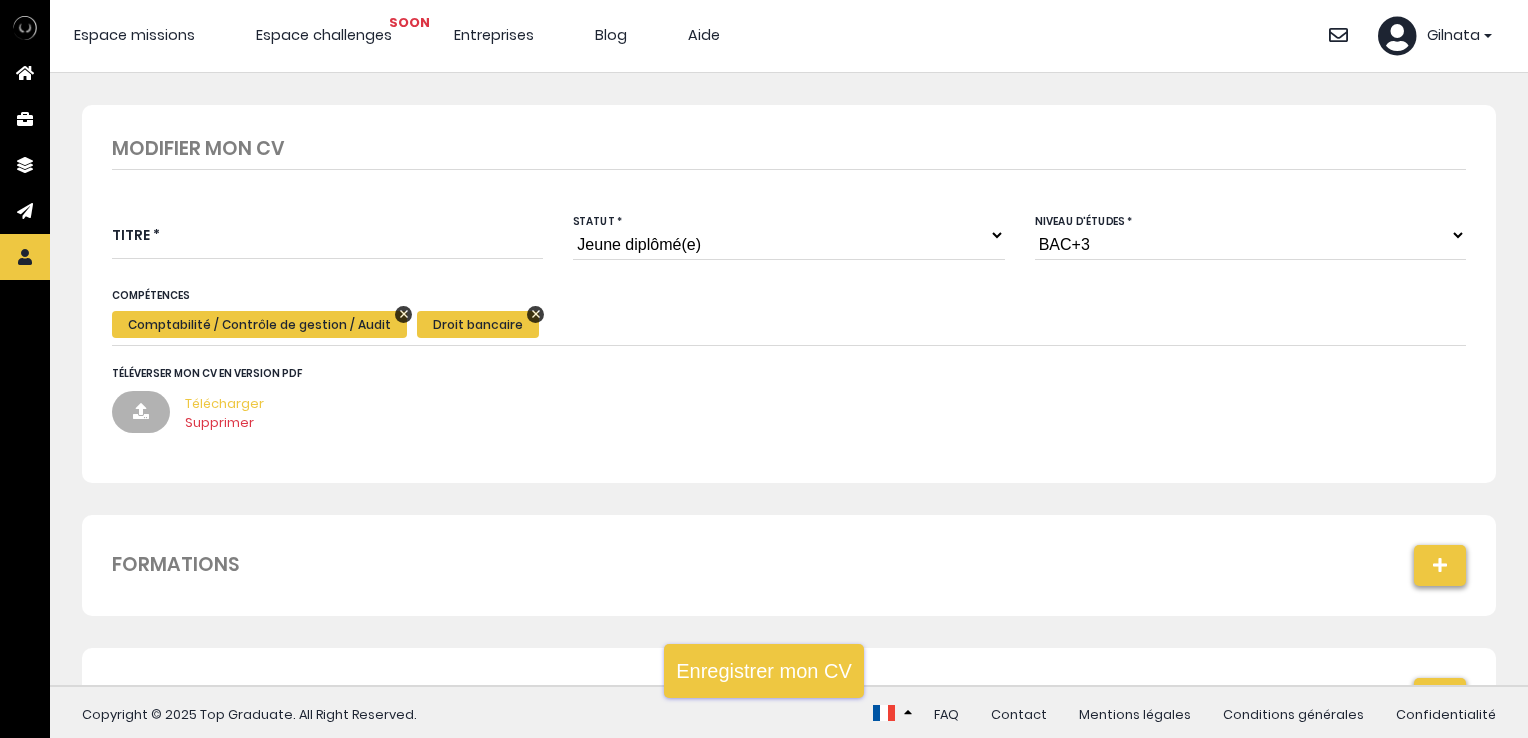 click on "Niveau d'études BAC+6 BAC+5 BAC+4 BAC+3 BAC+2 BAC+1" at bounding box center (1250, 235) 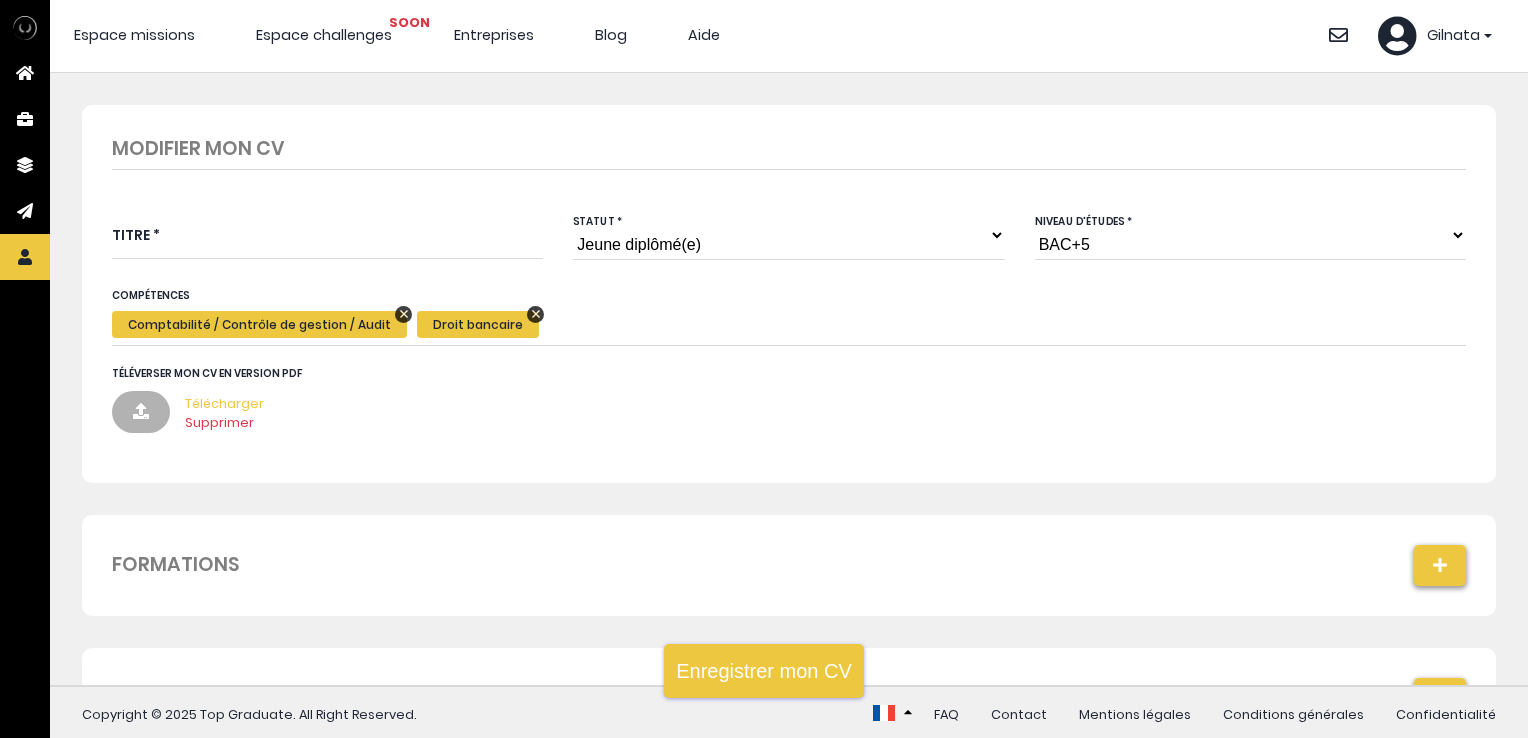 click on "Comptabilité / Contrôle de gestion / Audit Droit bancaire Comptabilité / Contrôle de gestion / Audit Remove item Droit bancaire Remove item" at bounding box center (789, 326) 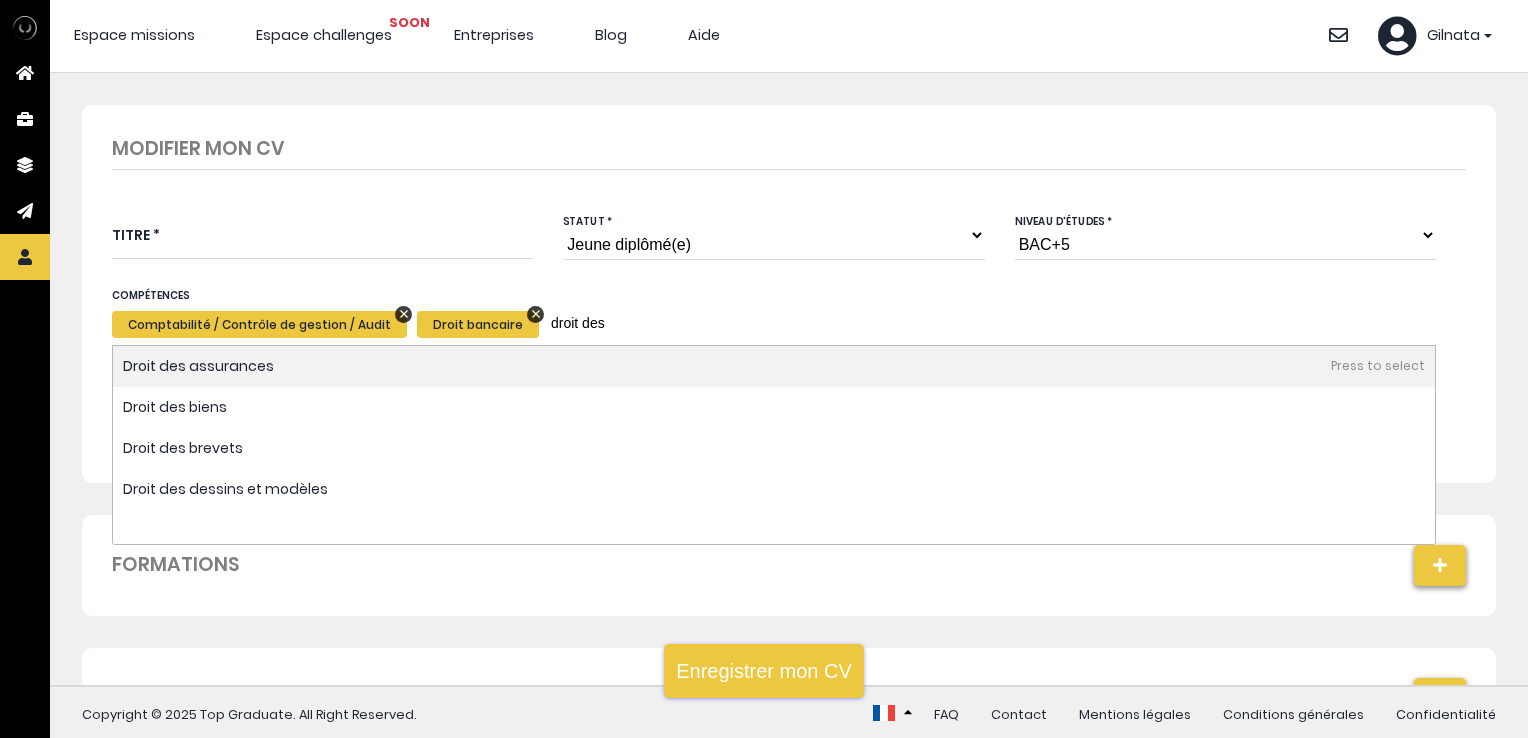 type on "droit des s" 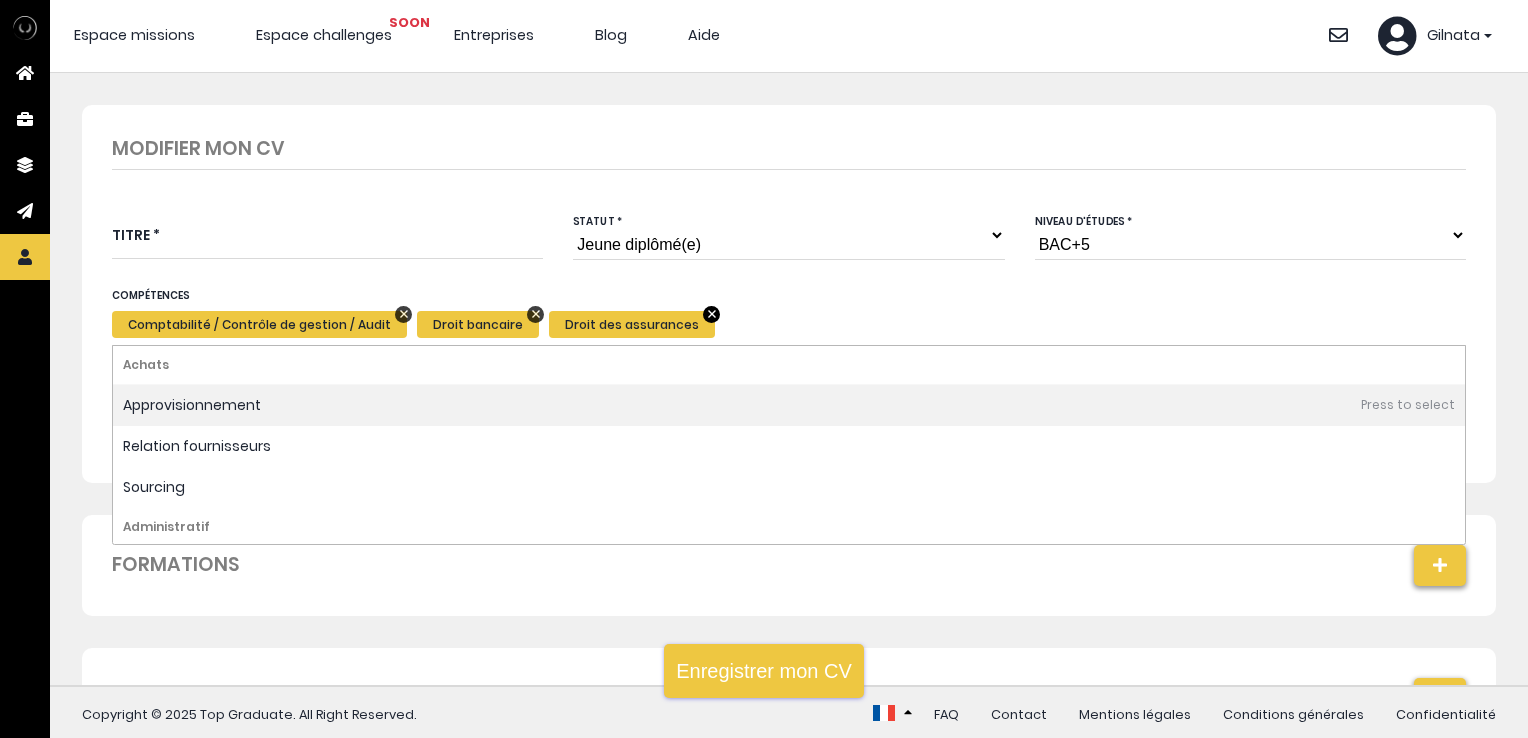drag, startPoint x: 554, startPoint y: 386, endPoint x: 688, endPoint y: 312, distance: 153.07515 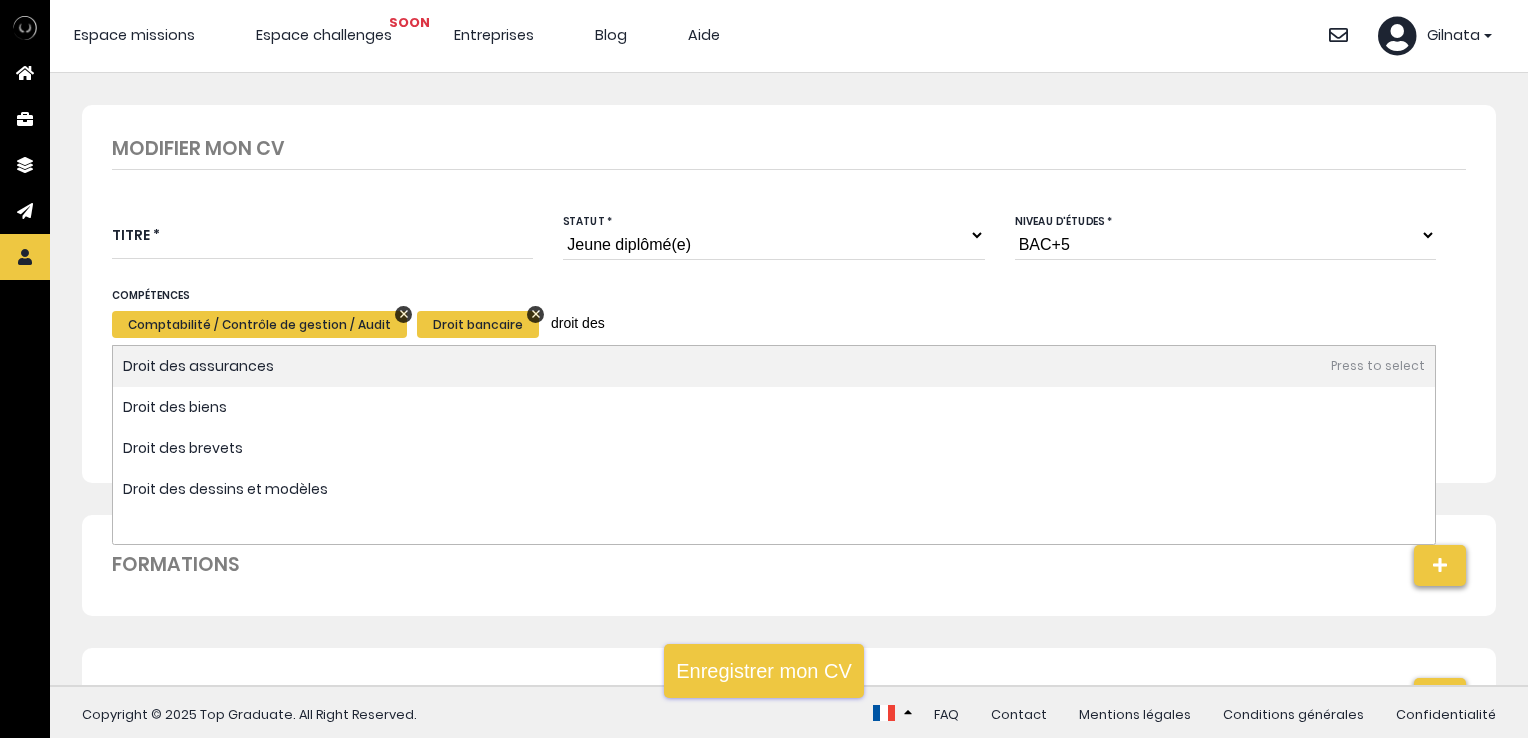 type on "droit des s" 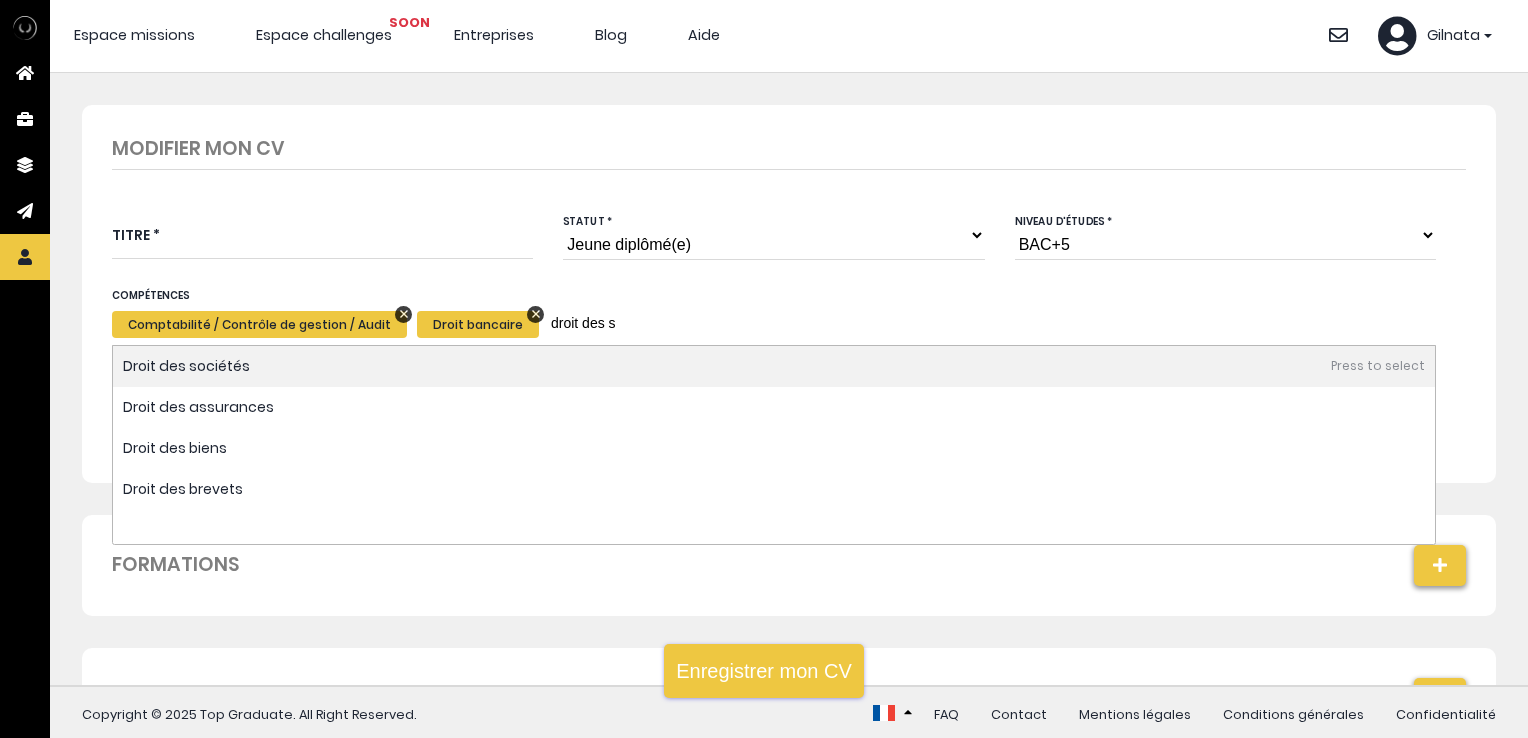 type 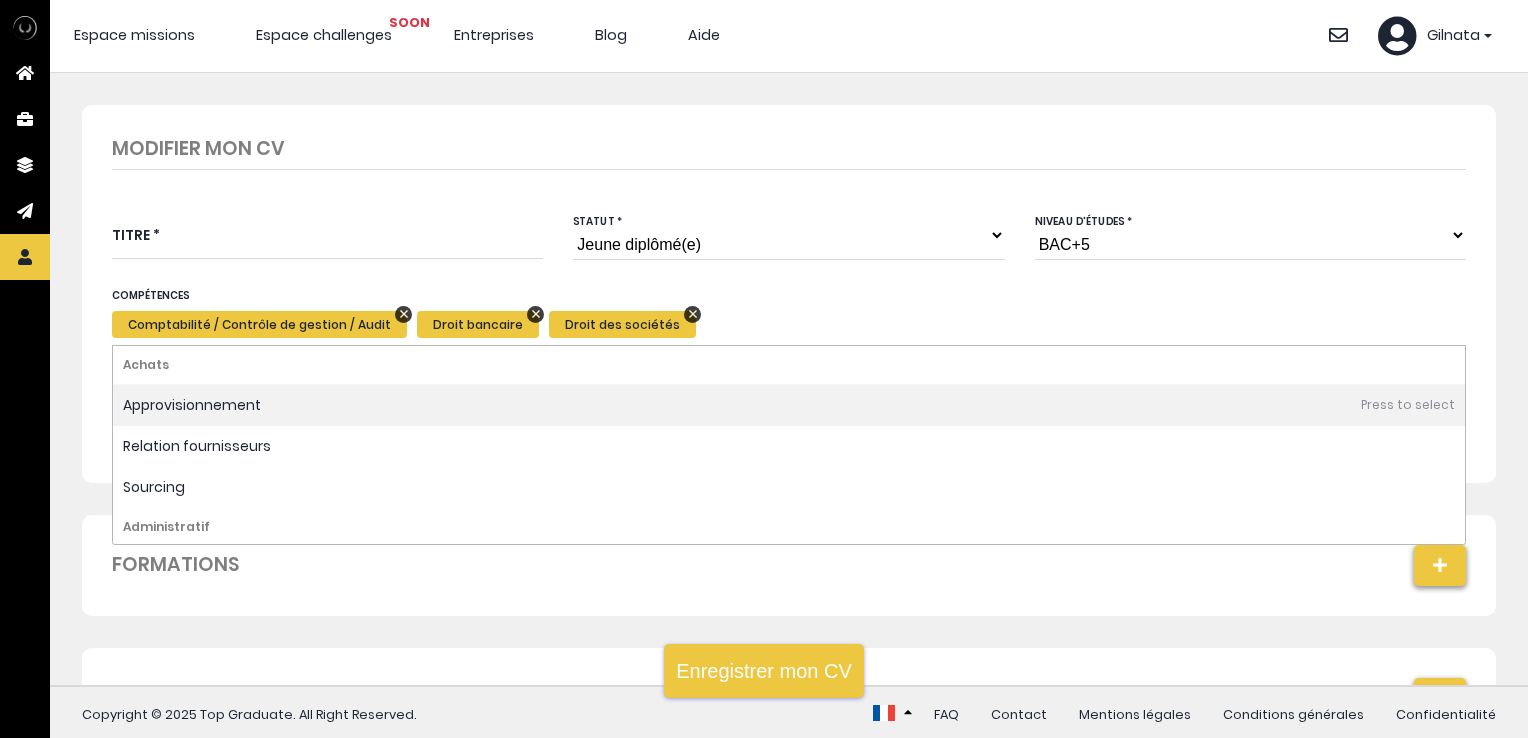 click on "Modifier mon CV
Titre *
Statut * Jeune diplômé(e) Etudiant(e)
Niveau d'études * Niveau d'études BAC+6 BAC+5 BAC+4 BAC+3 BAC+2 BAC+1
Compétences Comptabilité / Contrôle de gestion / Audit Droit bancaire Droit des sociétés Comptabilité / Contrôle de gestion / Audit" at bounding box center (789, 379) 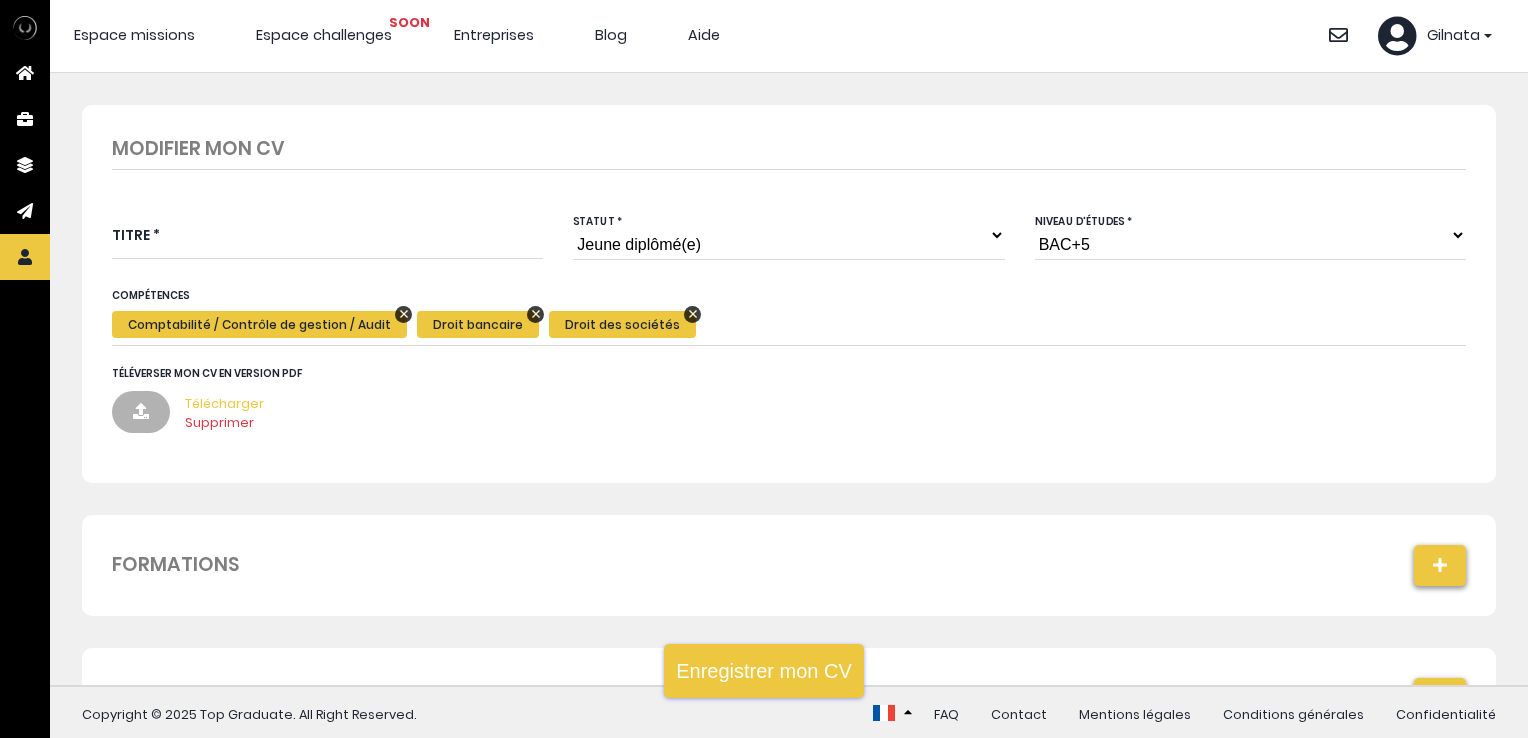 click on "Supprimer" at bounding box center [219, 422] 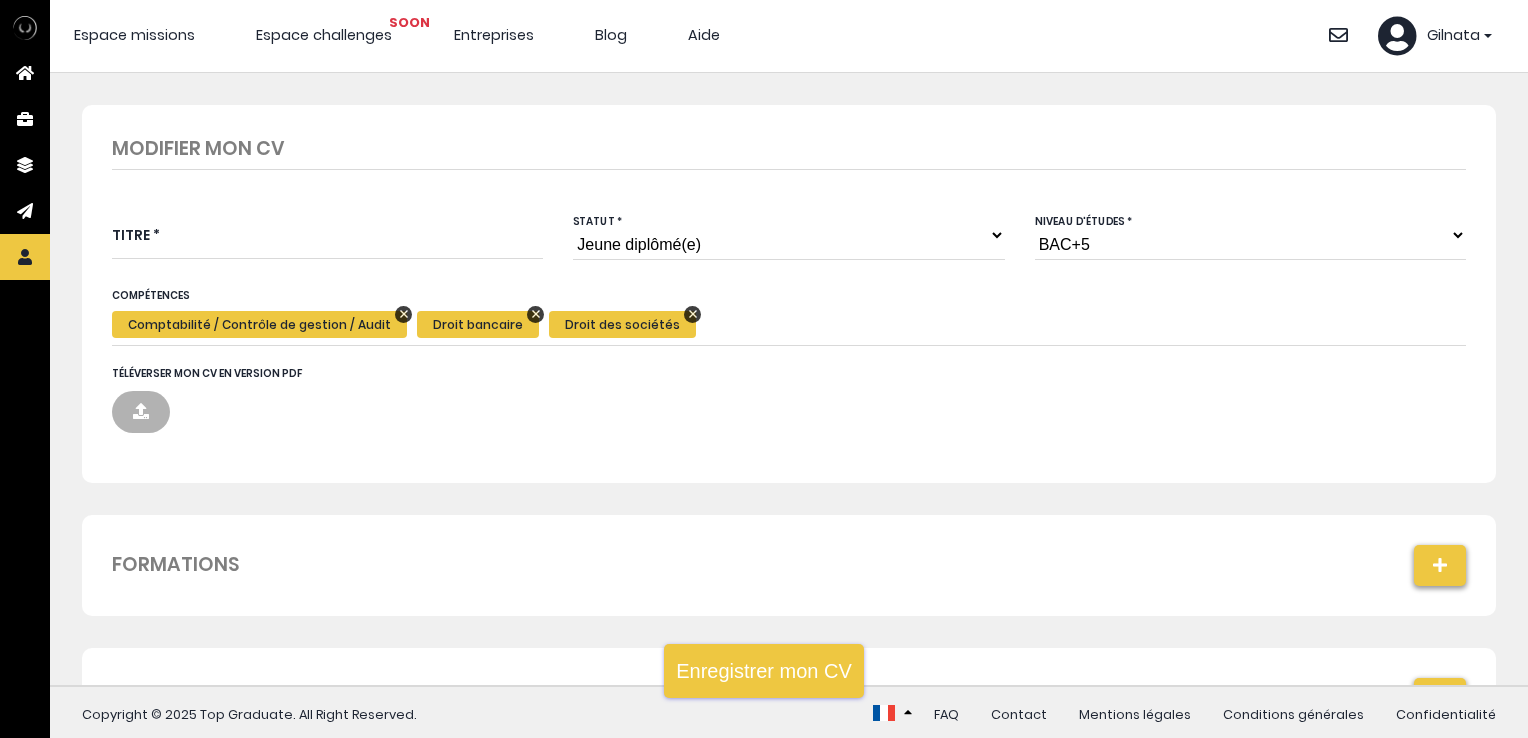 click at bounding box center [141, 411] 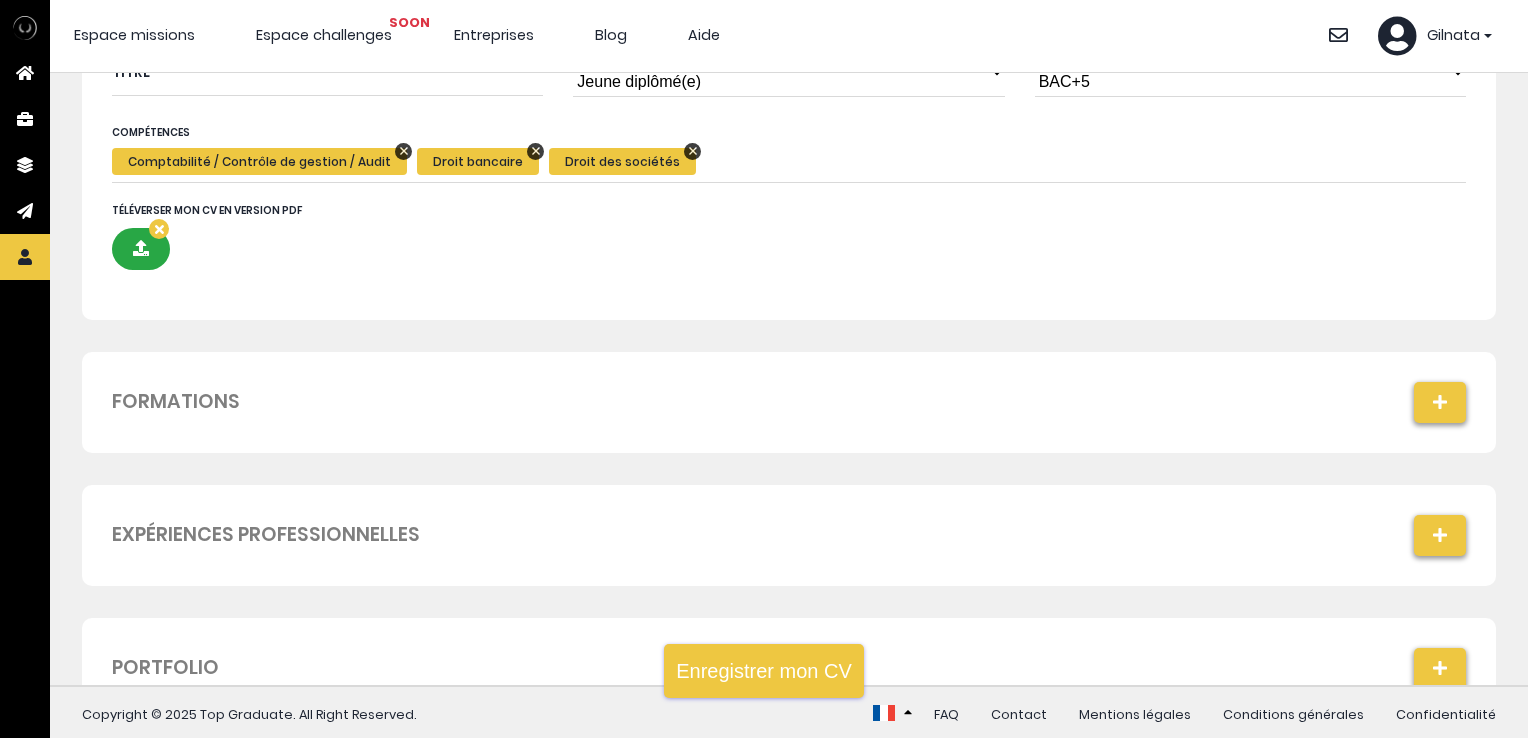 scroll, scrollTop: 196, scrollLeft: 0, axis: vertical 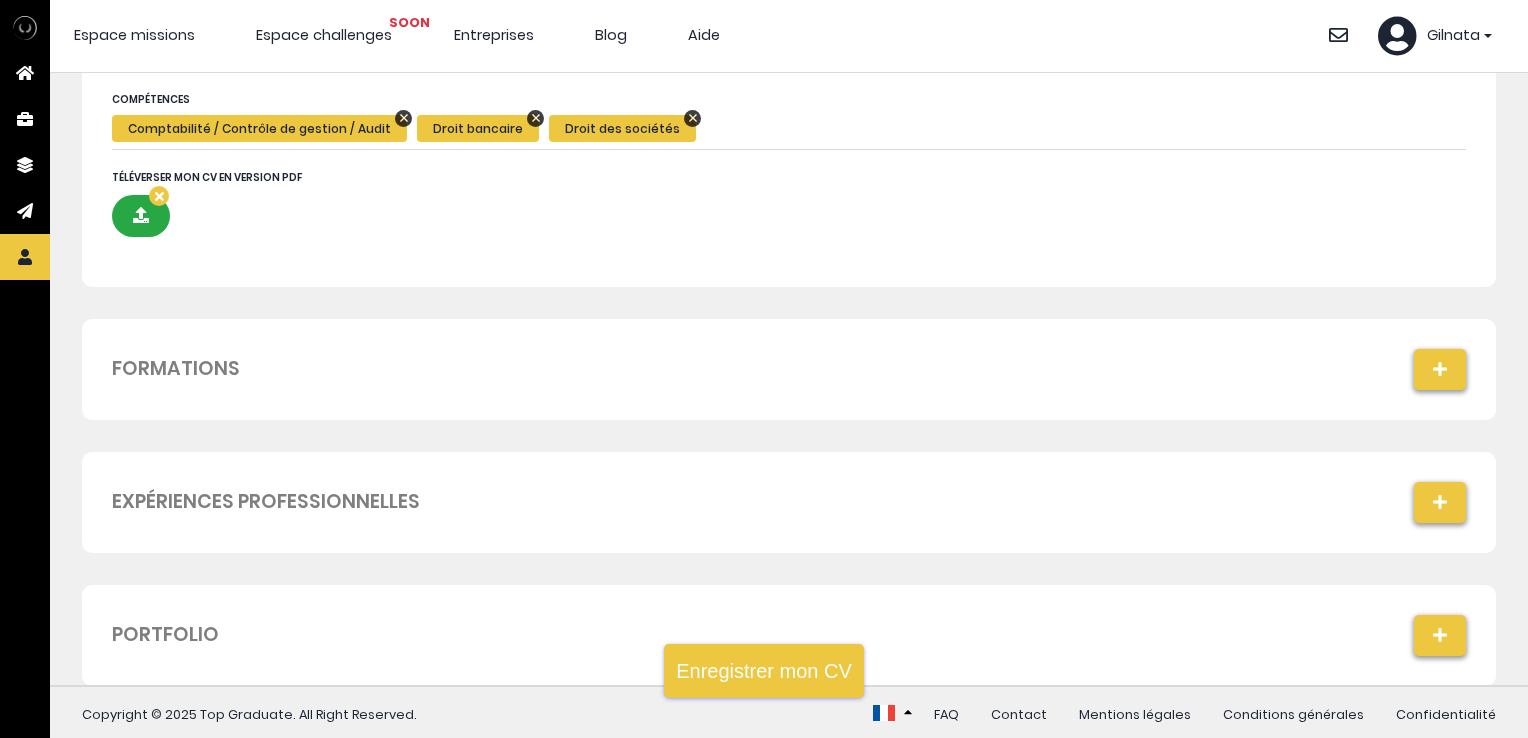 click on "Formations" at bounding box center (789, 369) 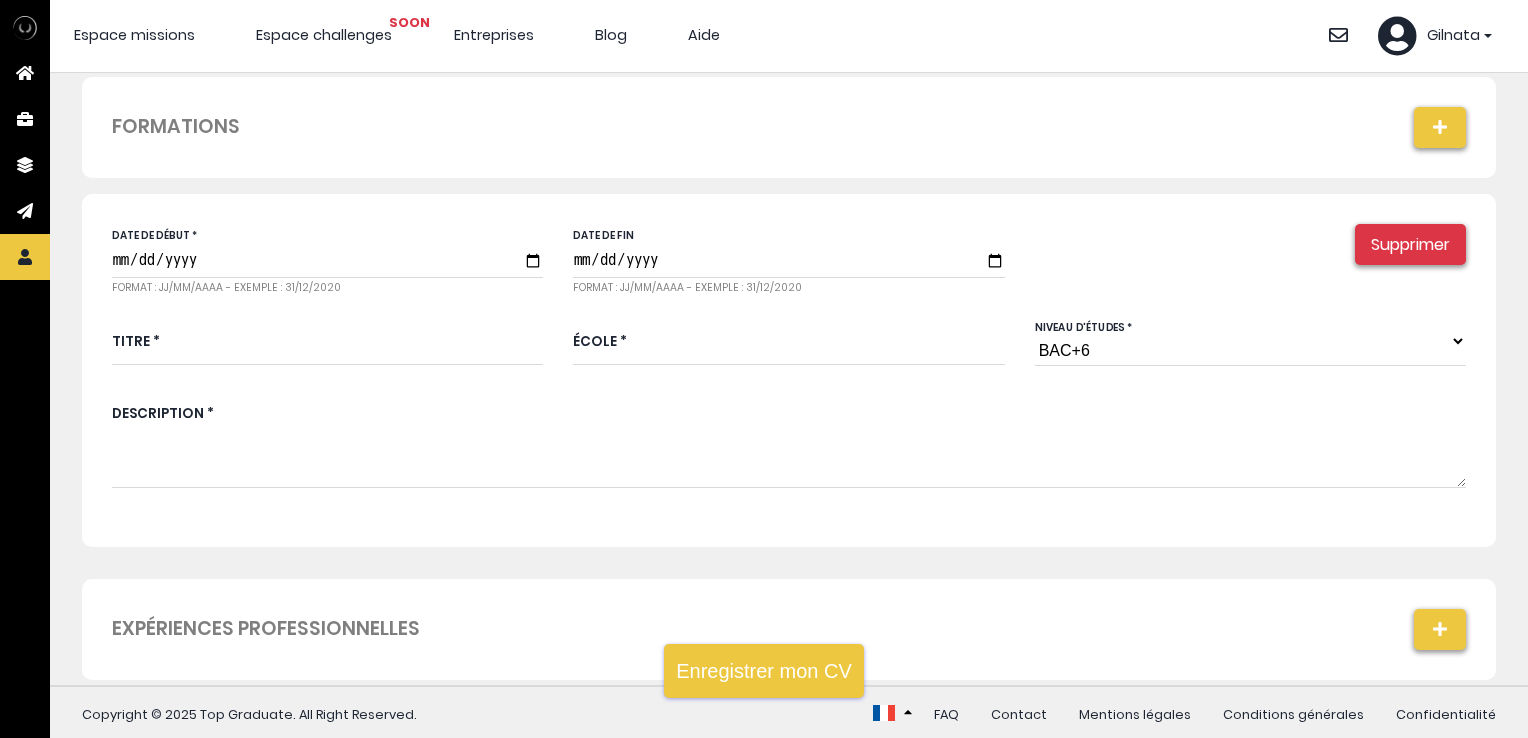 scroll, scrollTop: 439, scrollLeft: 0, axis: vertical 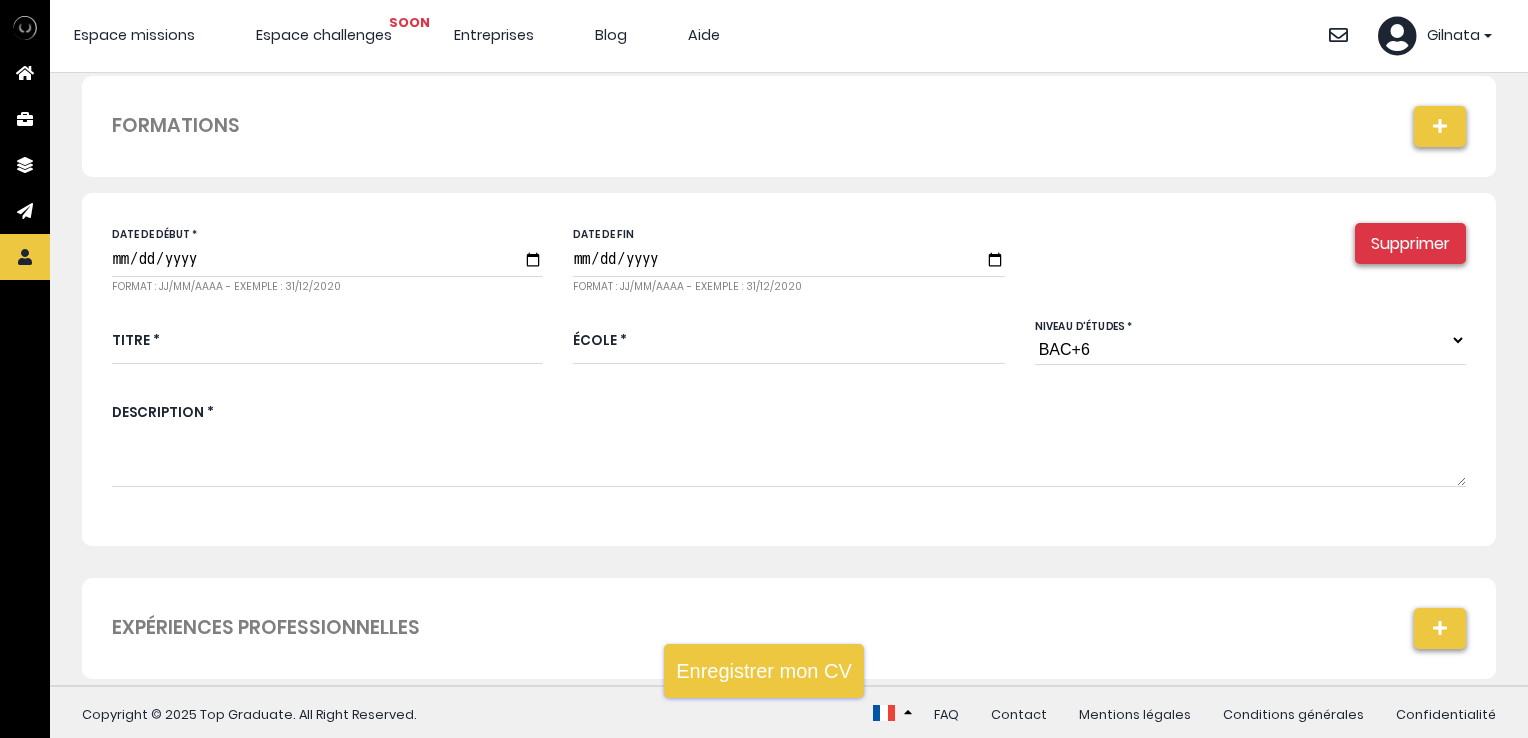 click on "BAC+6 BAC+5 BAC+4 BAC+3 BAC+2 BAC+1" at bounding box center (1250, 340) 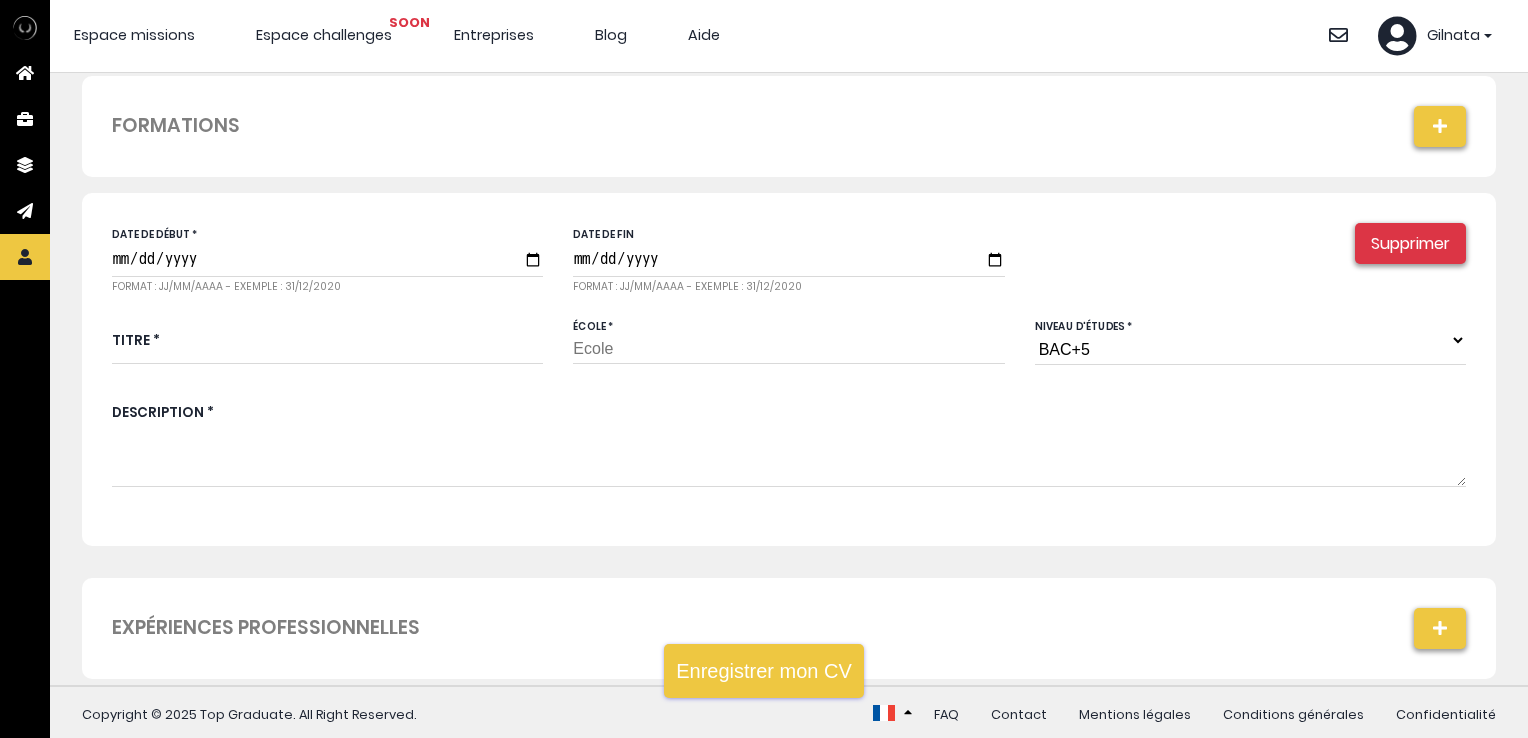click on "École *" at bounding box center (788, 339) 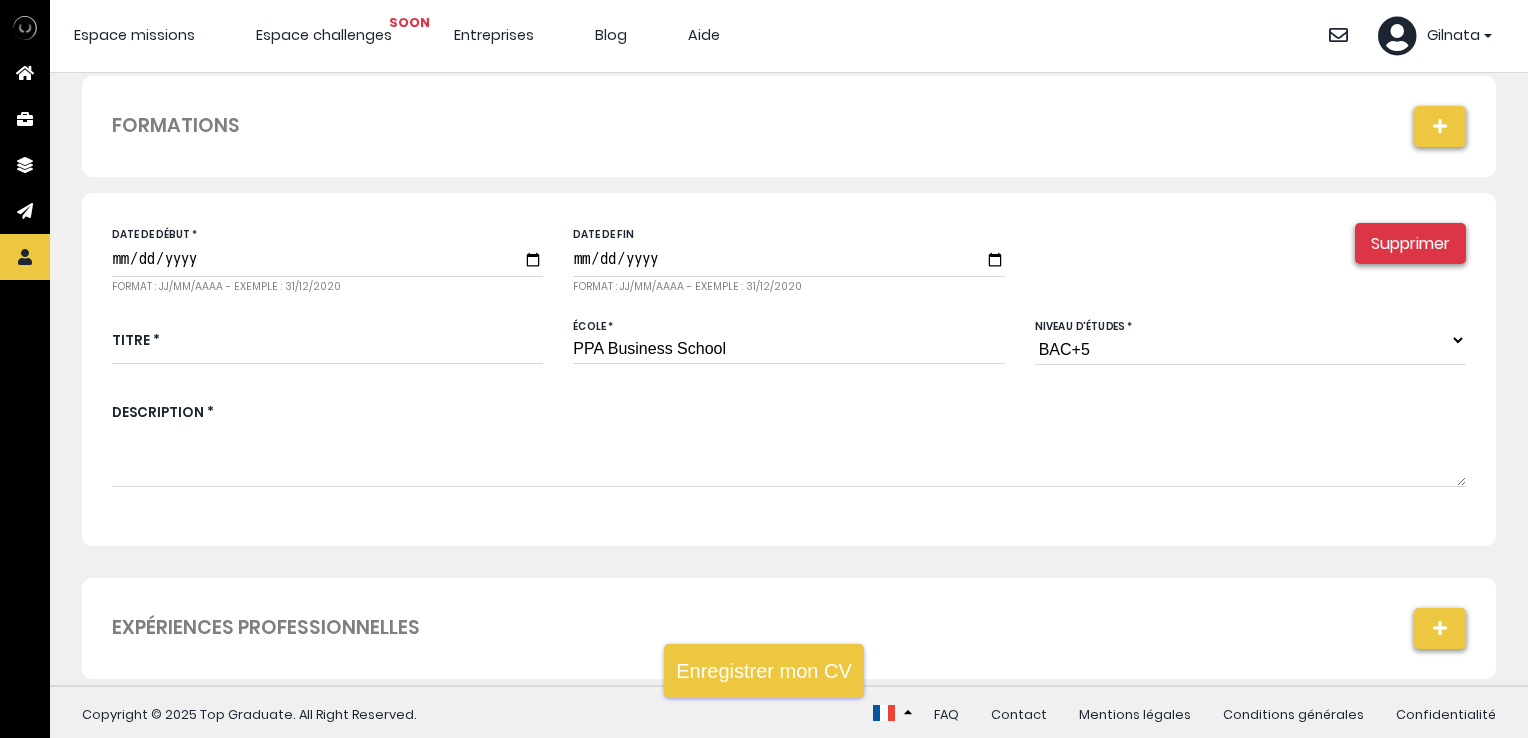 type on "PPA Business School" 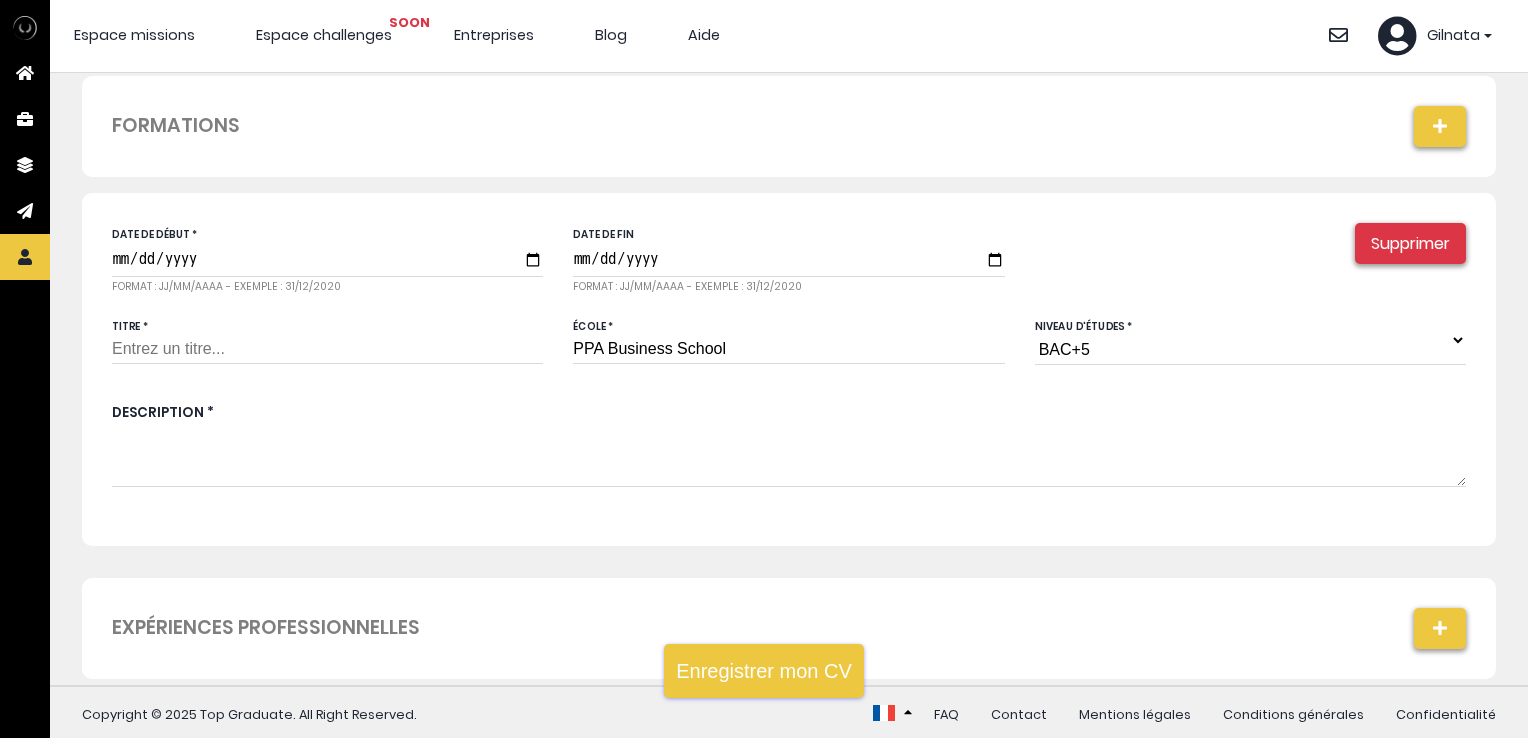 click on "Titre *" at bounding box center (327, 339) 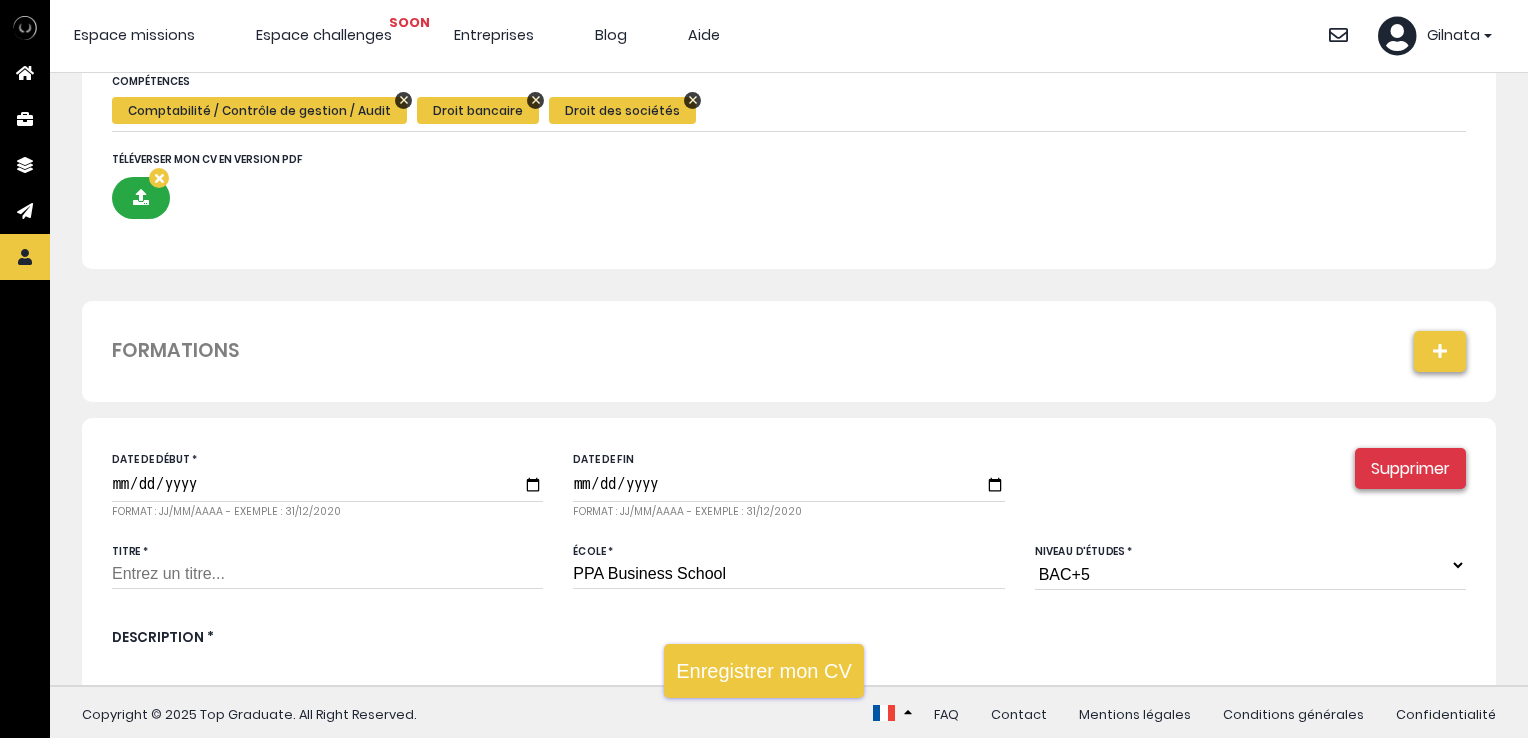 scroll, scrollTop: 0, scrollLeft: 0, axis: both 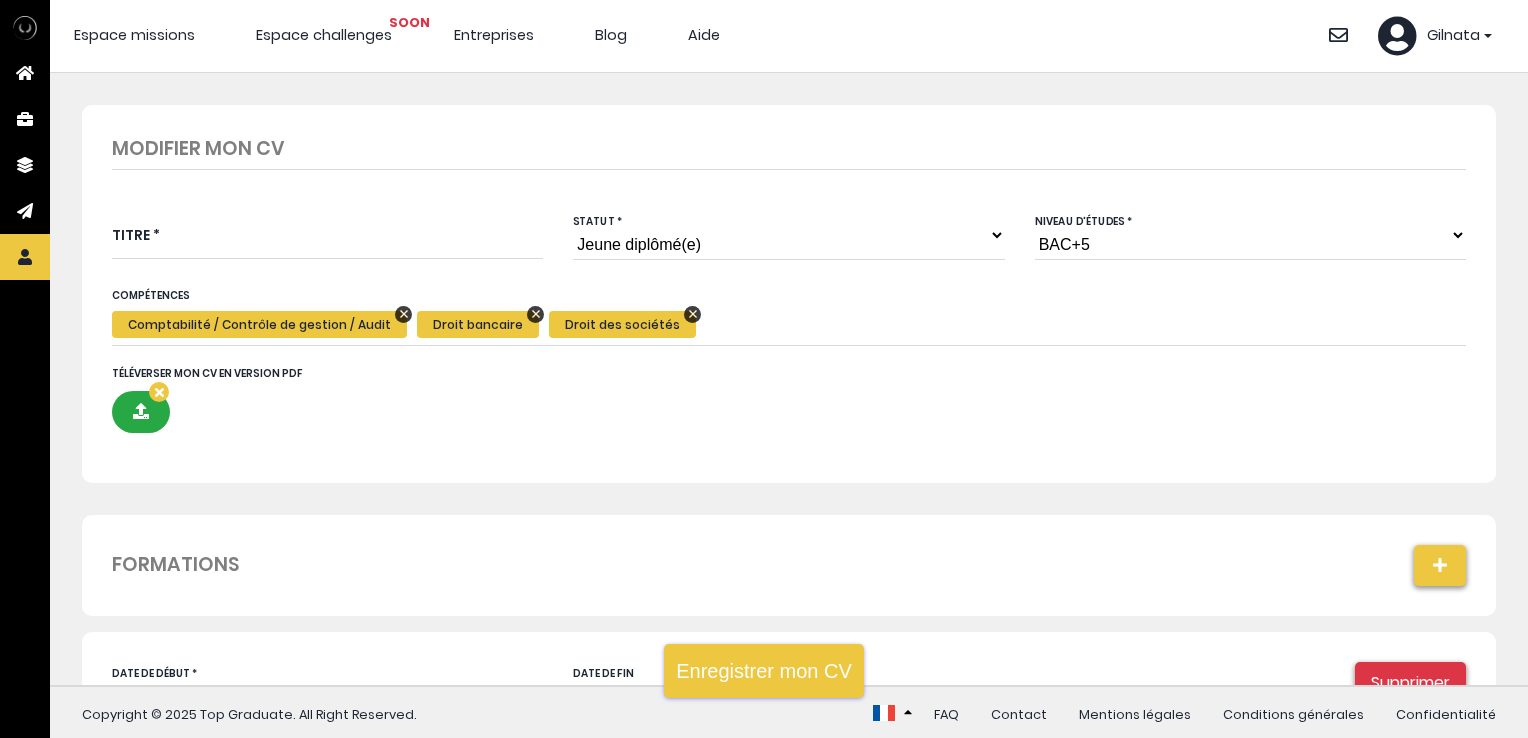 click on "Espace missions" at bounding box center (134, 35) 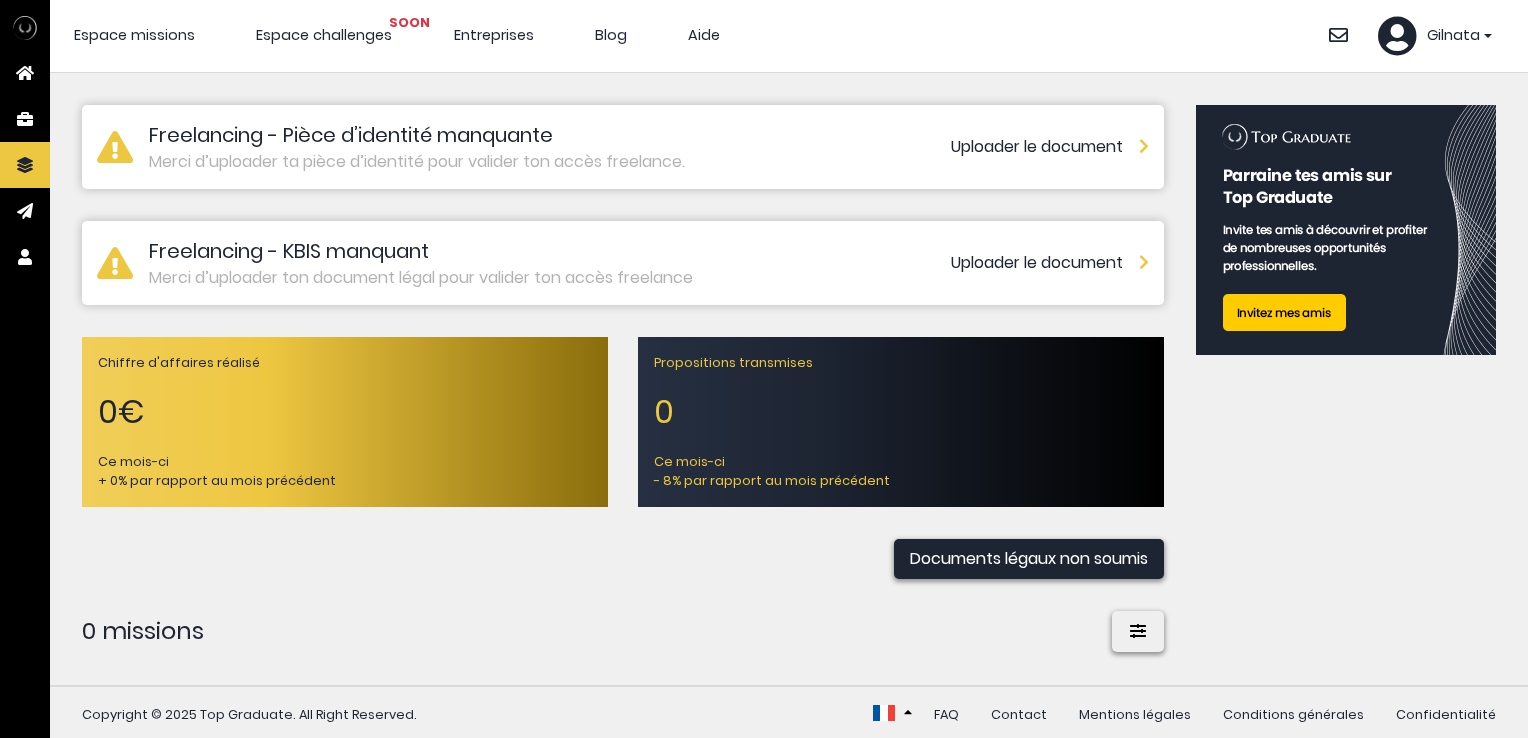 scroll, scrollTop: 0, scrollLeft: 0, axis: both 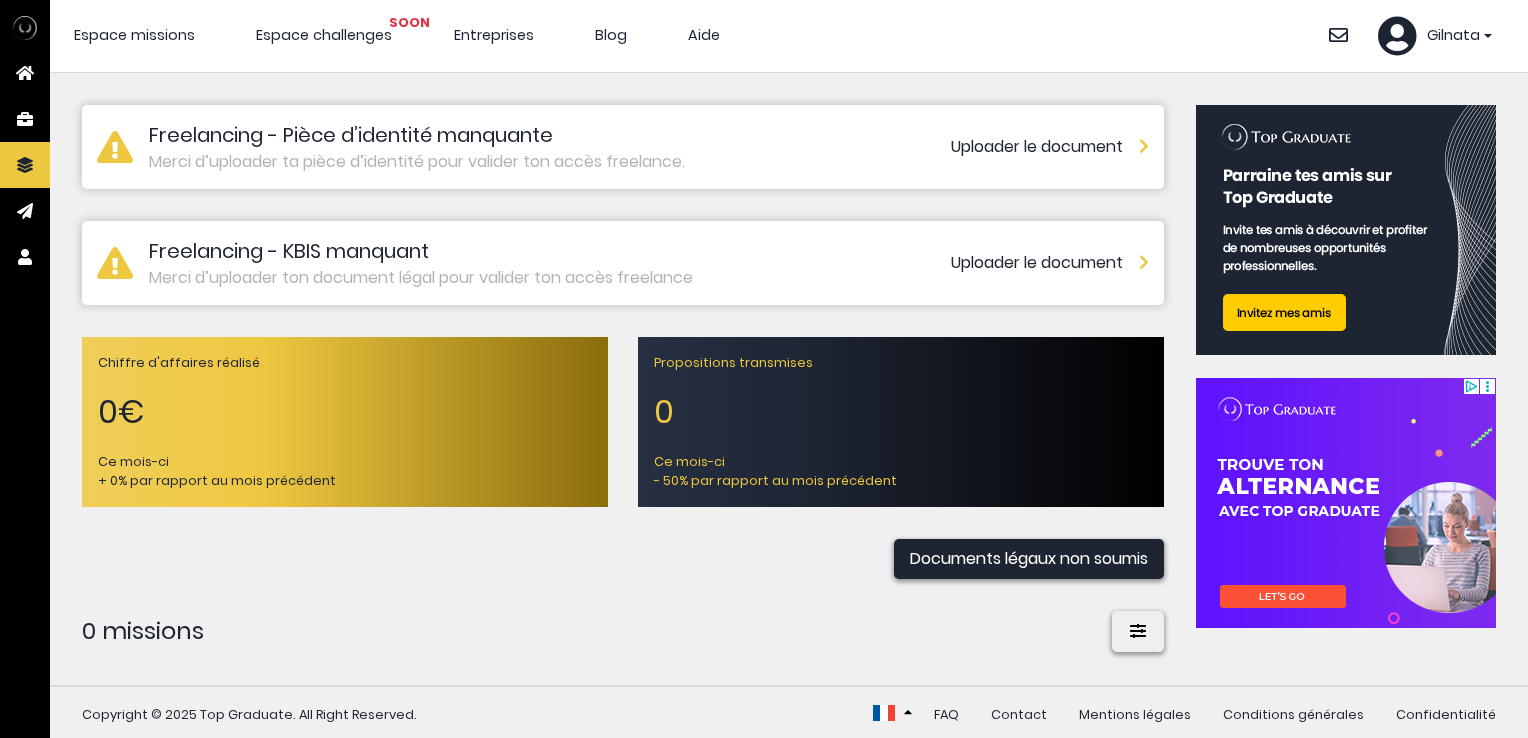click on "Espace challenges
SOON" at bounding box center (324, 35) 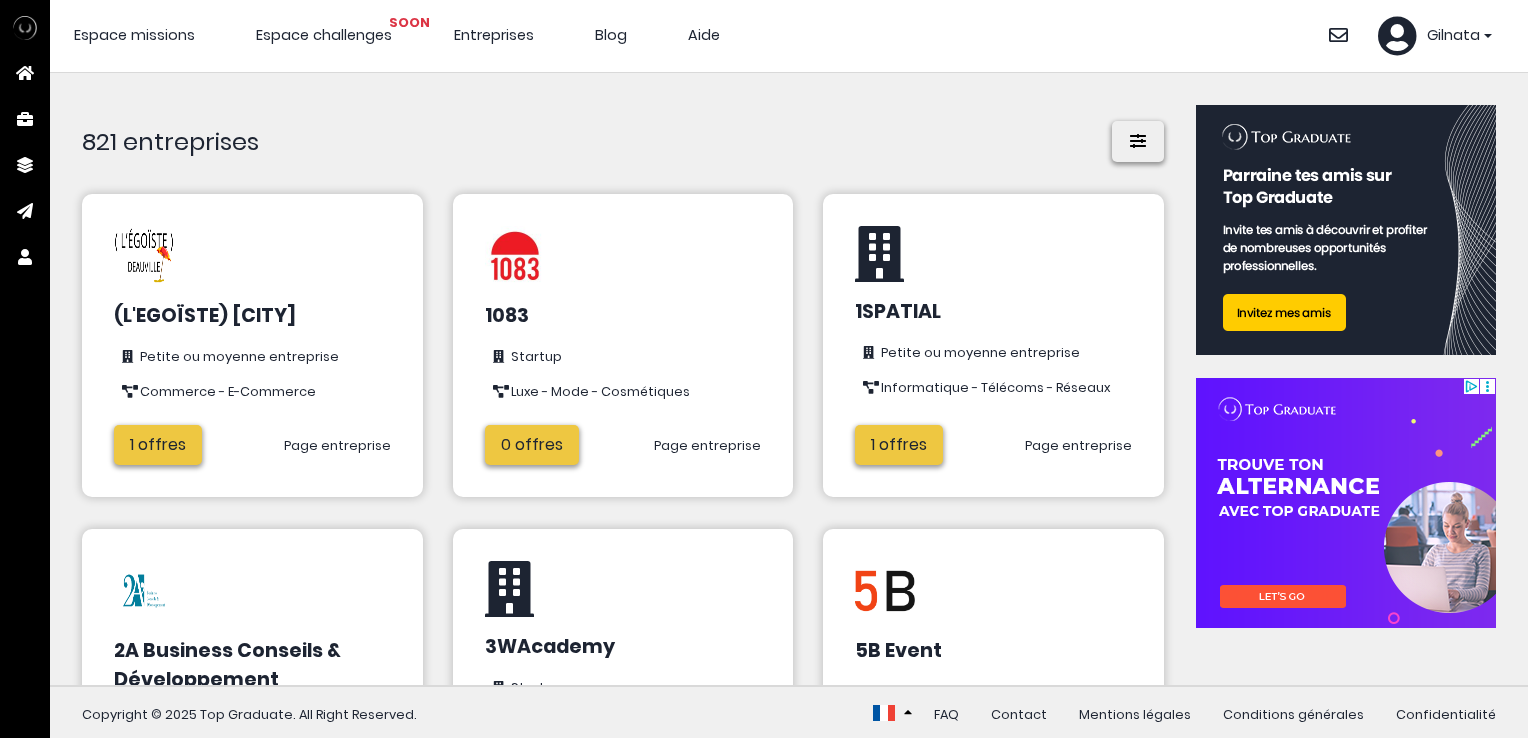 scroll, scrollTop: 0, scrollLeft: 0, axis: both 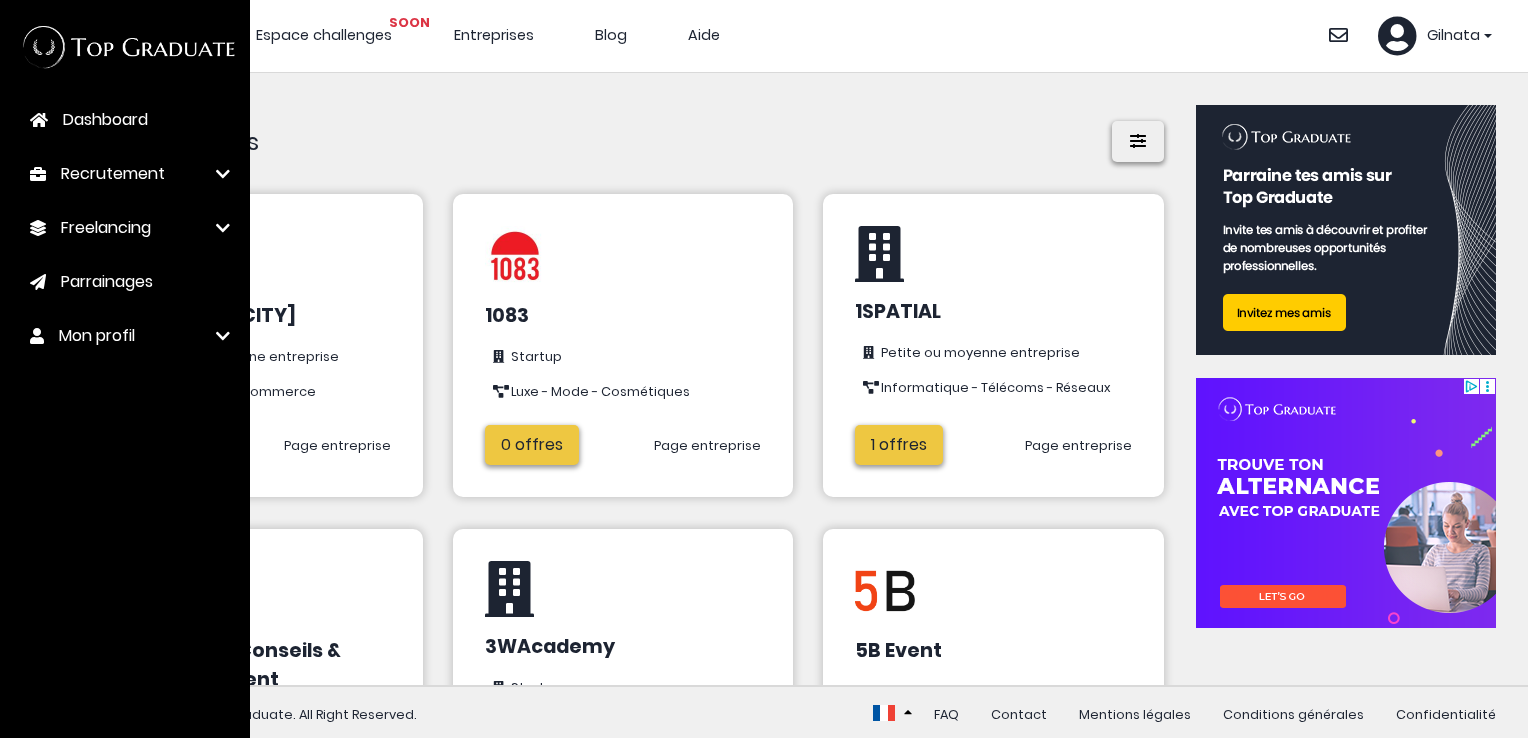 click on "Dashboard" at bounding box center (105, 120) 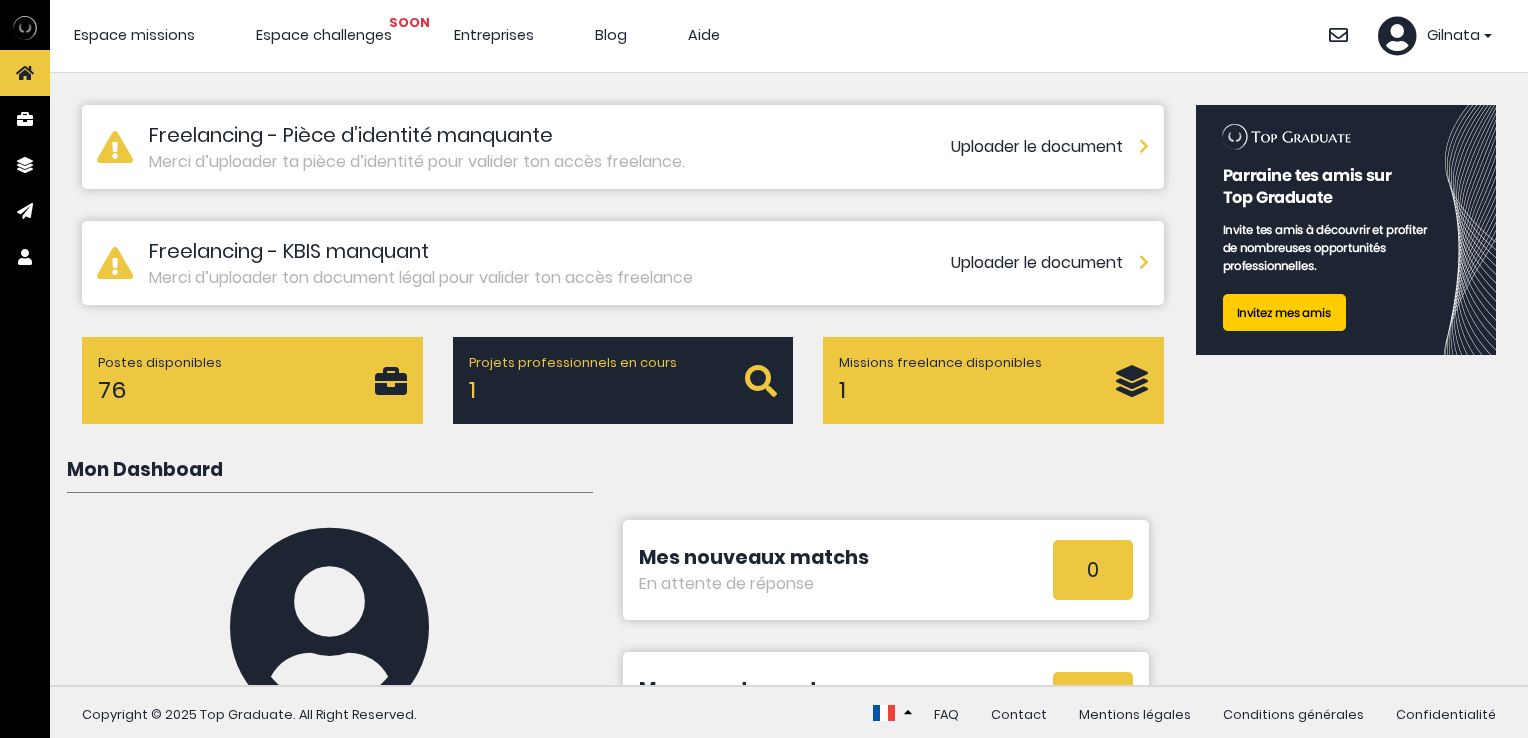 scroll, scrollTop: 0, scrollLeft: 0, axis: both 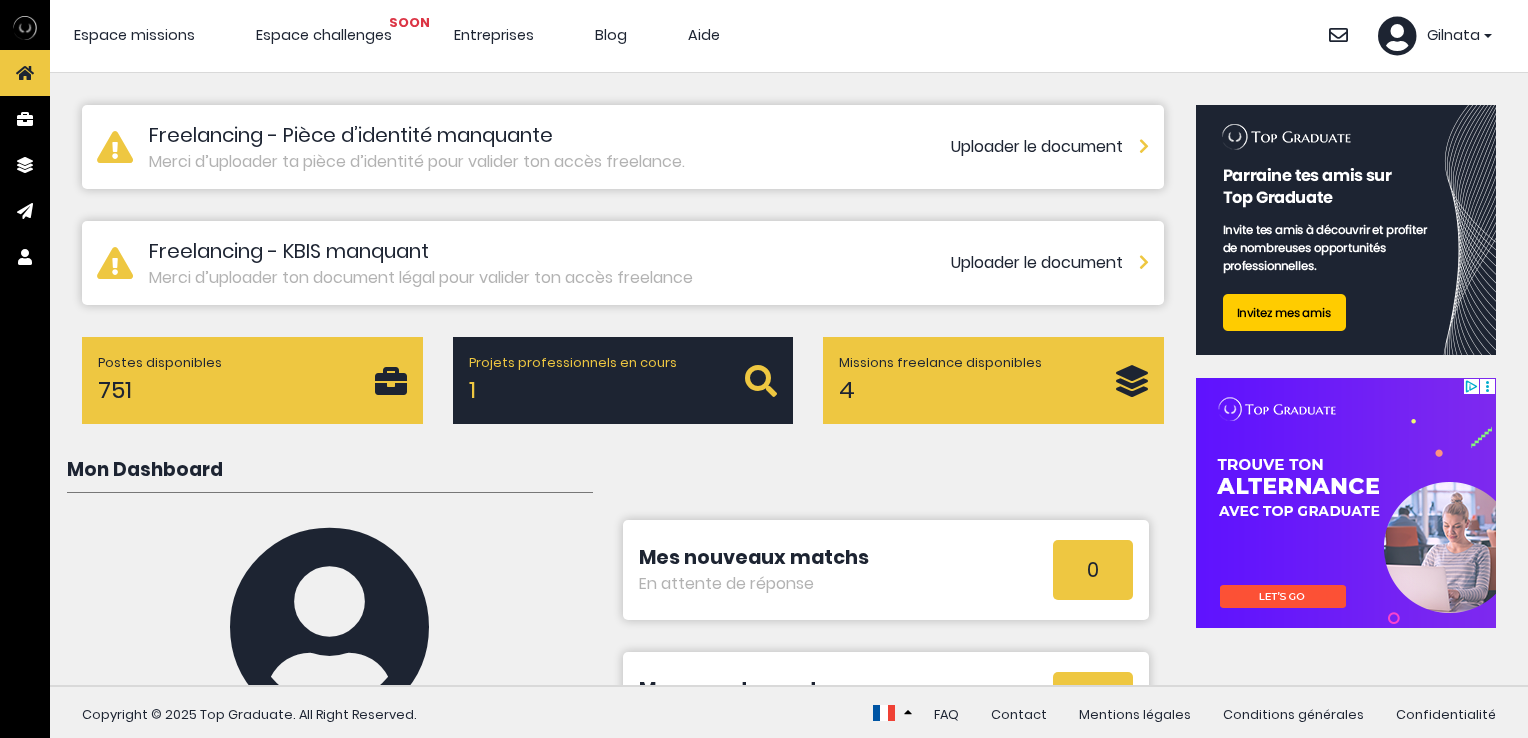 click at bounding box center (391, 381) 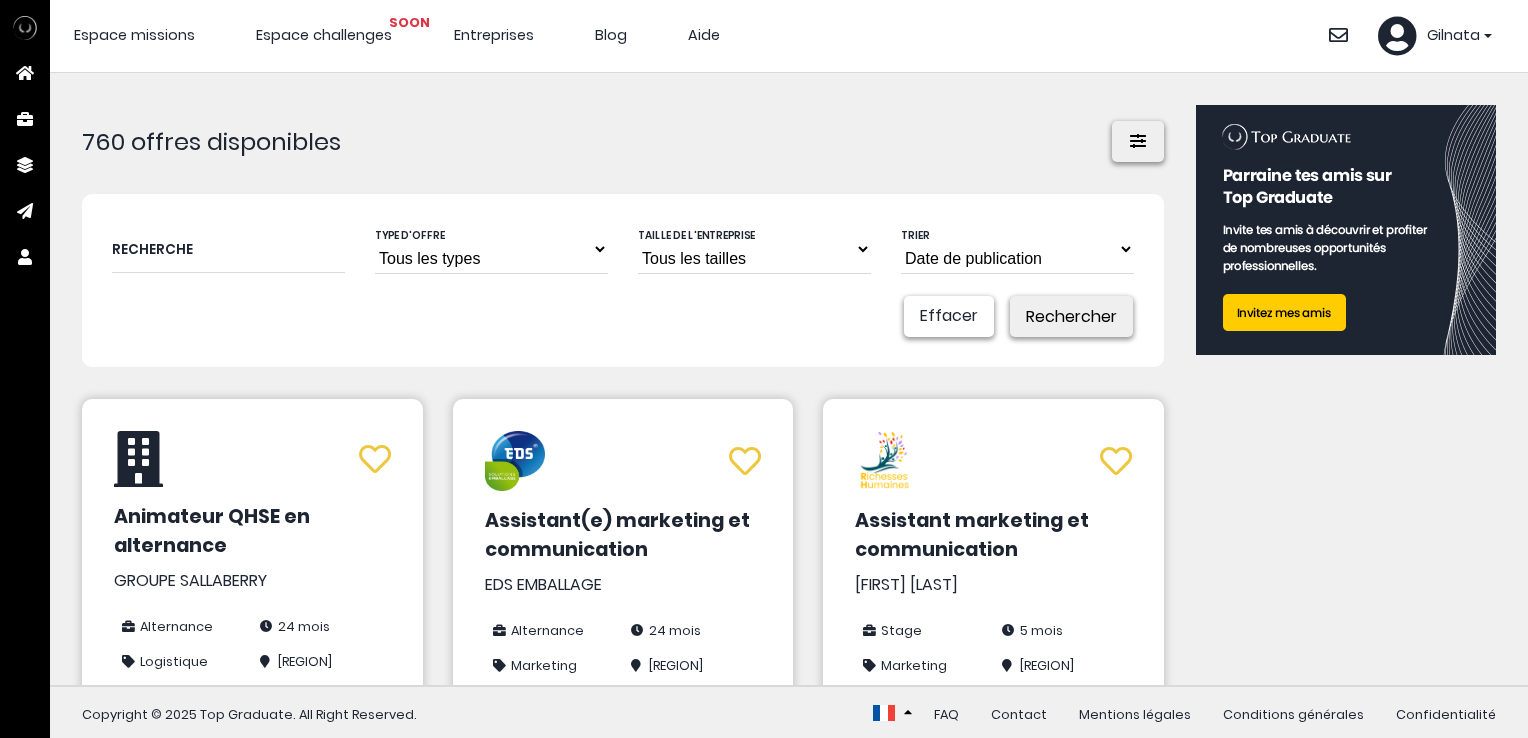 scroll, scrollTop: 0, scrollLeft: 0, axis: both 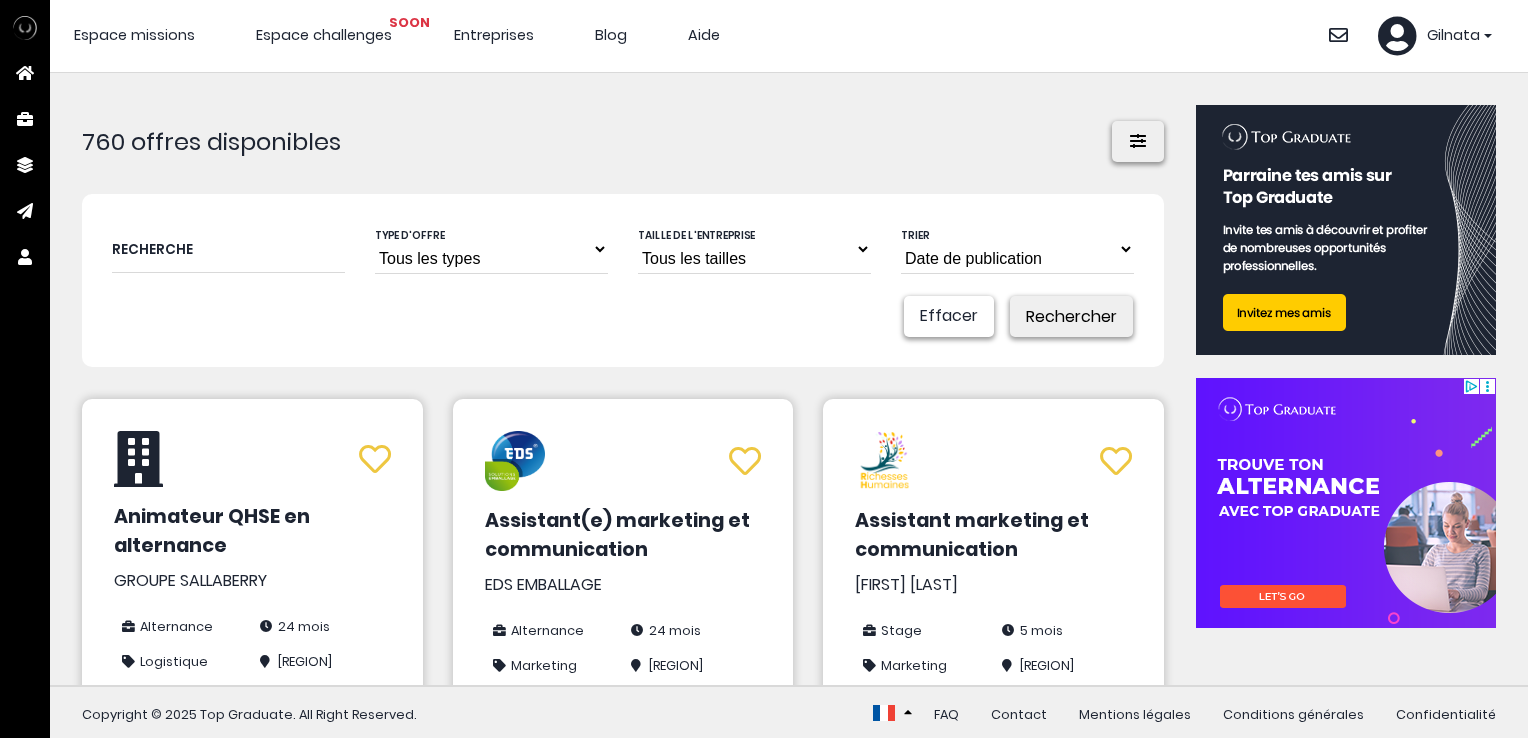 click on "Tous les types
Stage
Alternance
VIE
VTE
CDD
CDI" at bounding box center [491, 249] 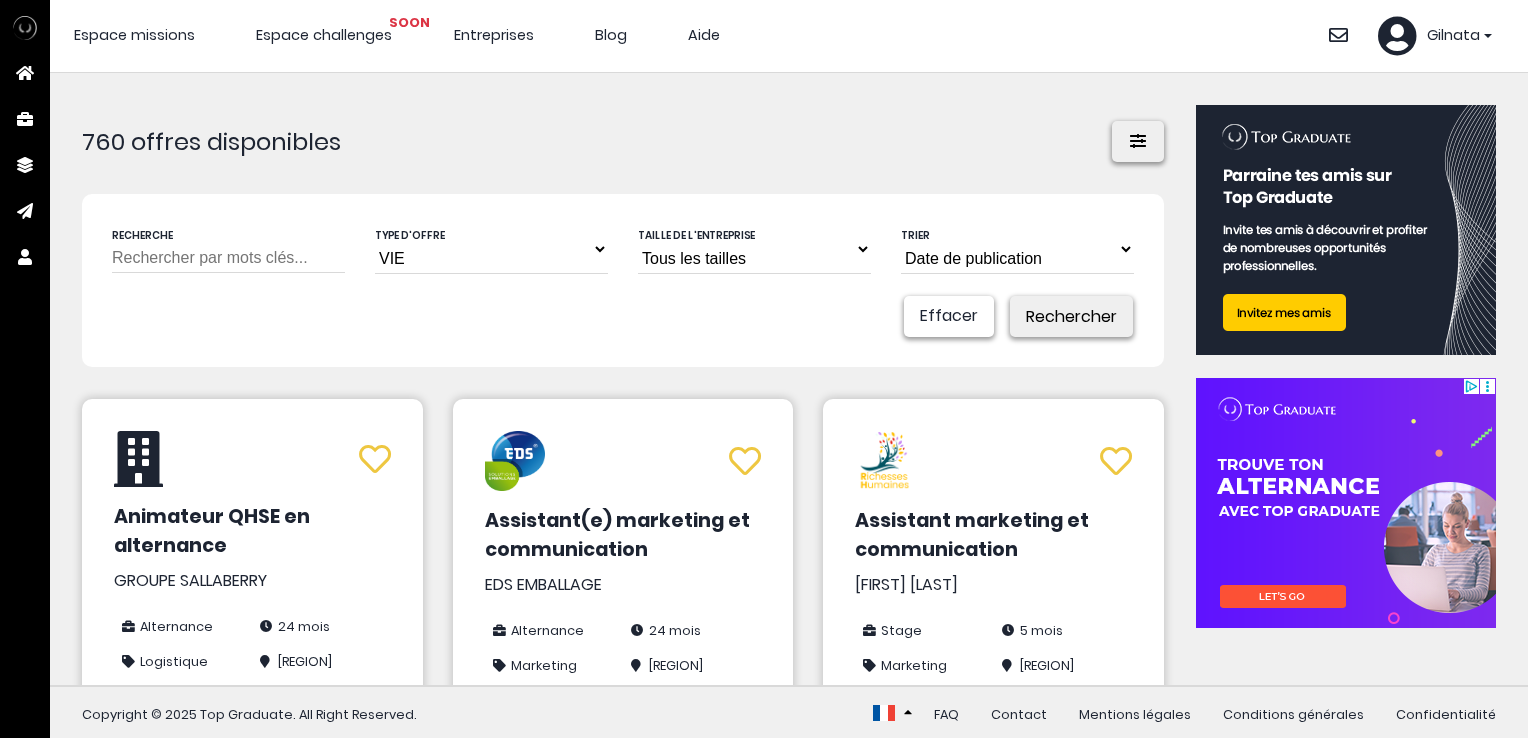 click at bounding box center (228, 248) 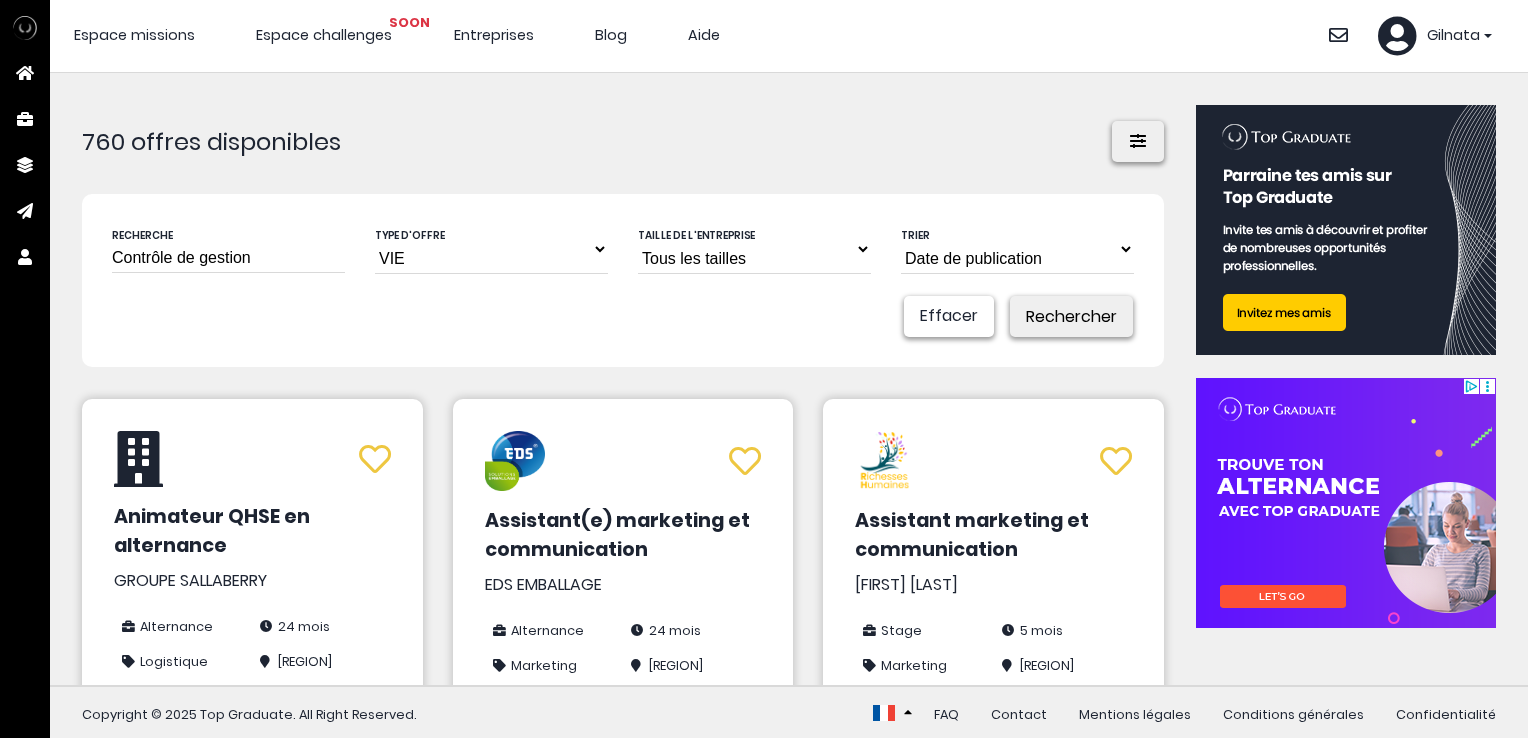 type on "Contrôle de gestion" 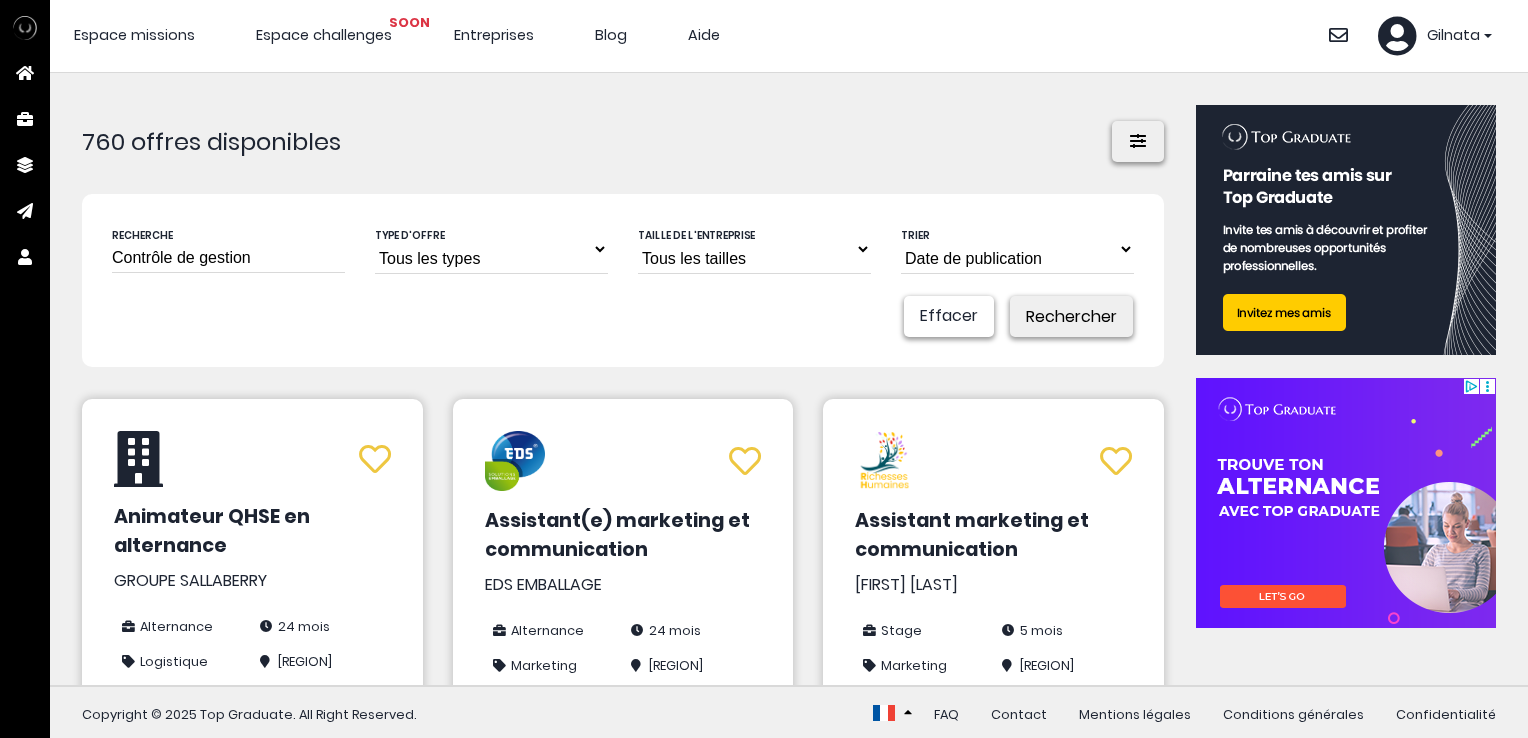 click on "Rechercher" at bounding box center (1071, 316) 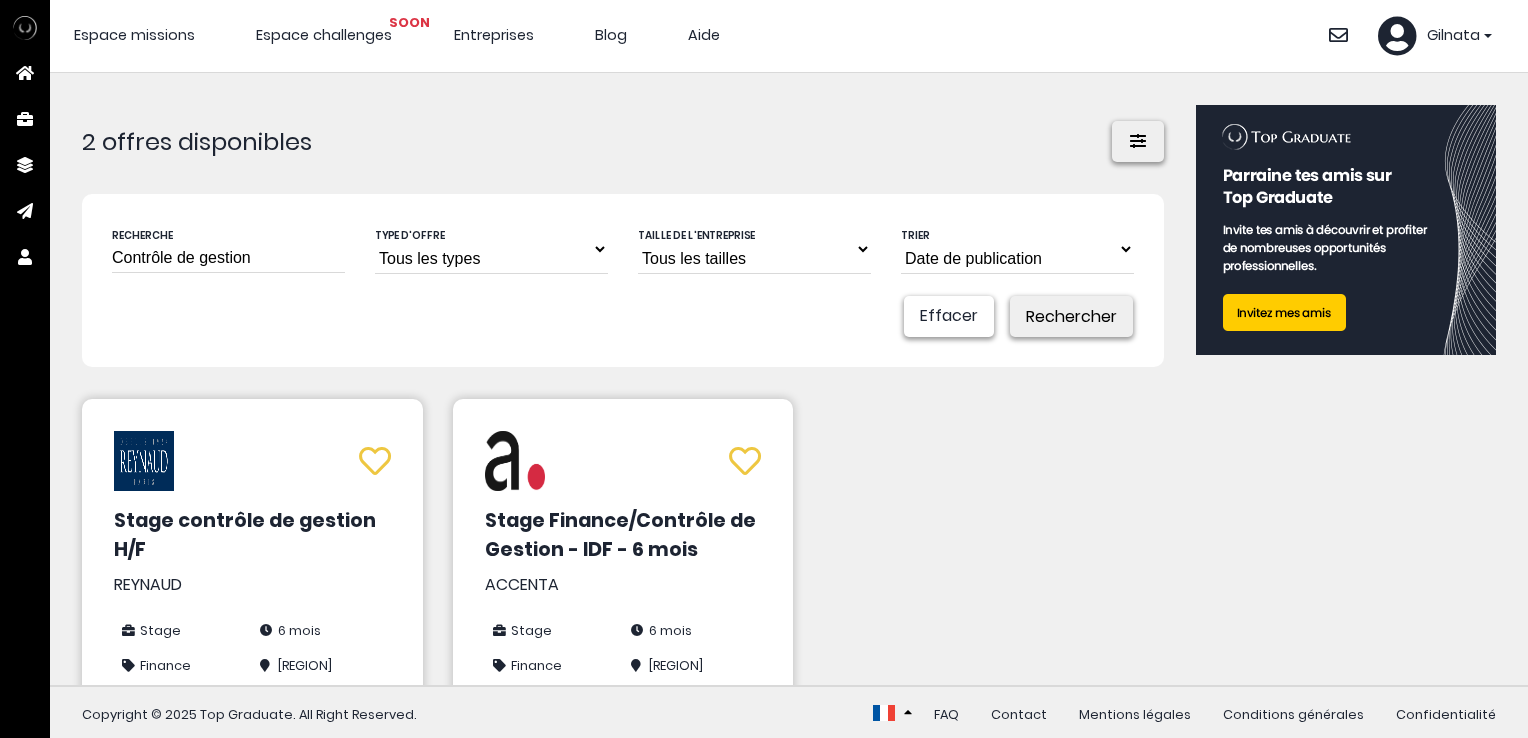 scroll, scrollTop: 0, scrollLeft: 0, axis: both 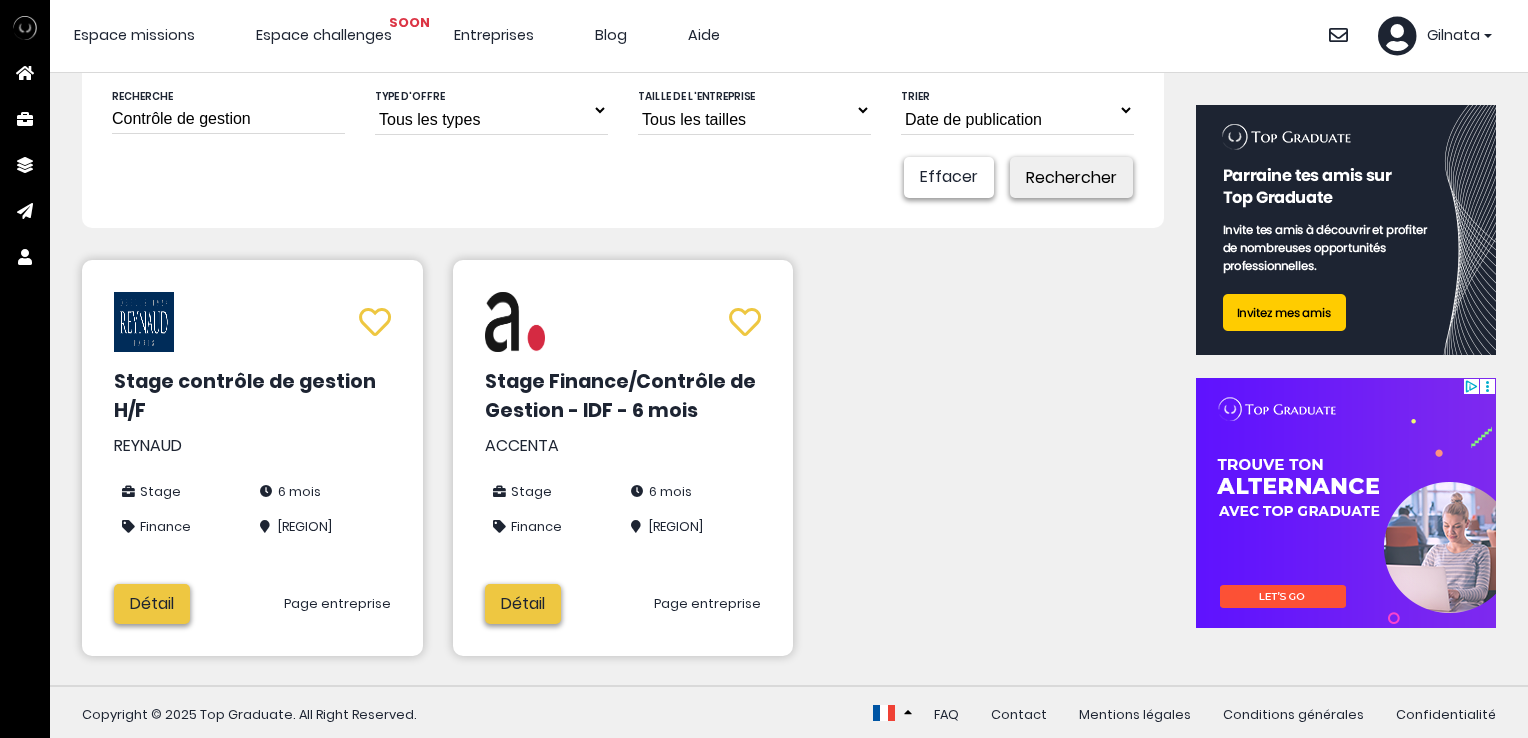 click on "Détail" at bounding box center [152, 604] 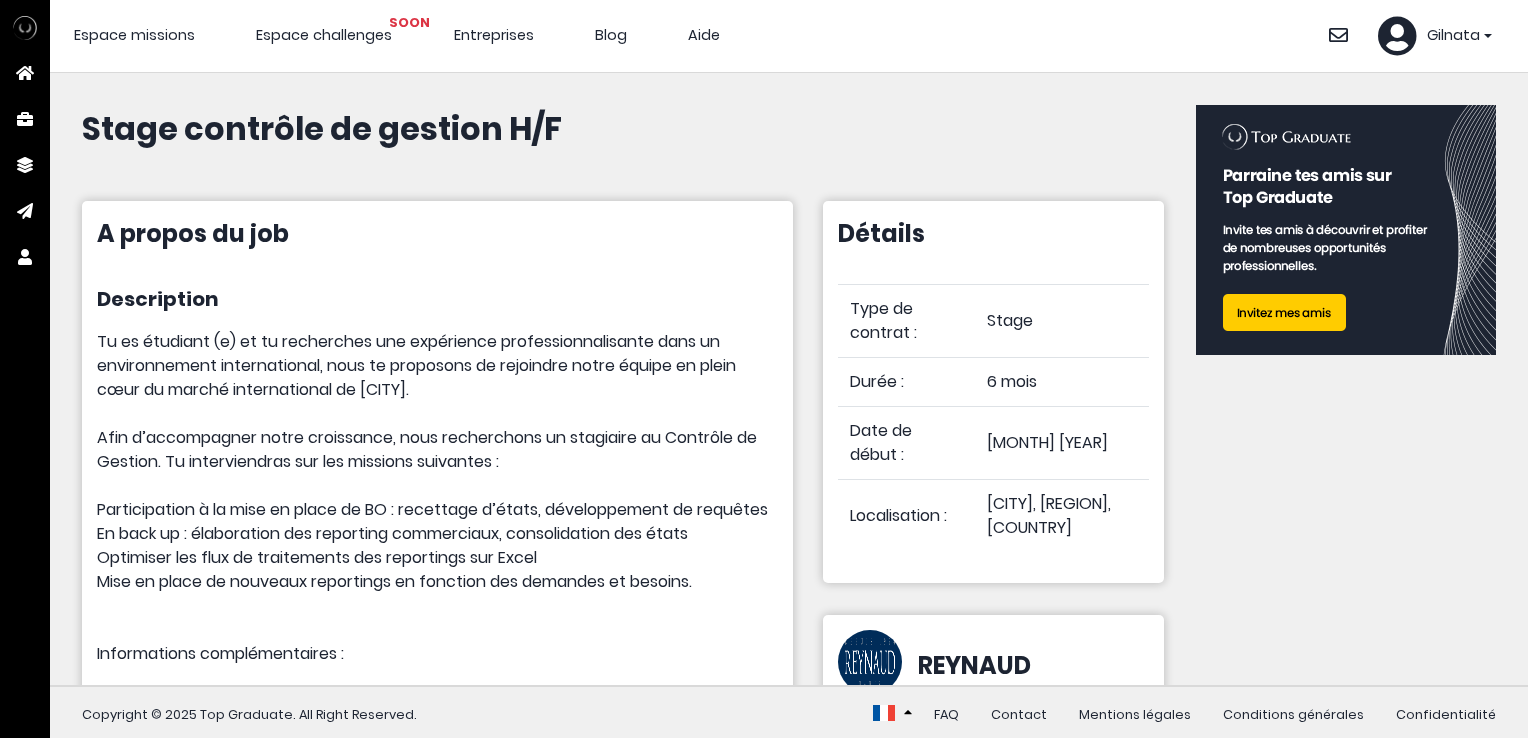 scroll, scrollTop: 0, scrollLeft: 0, axis: both 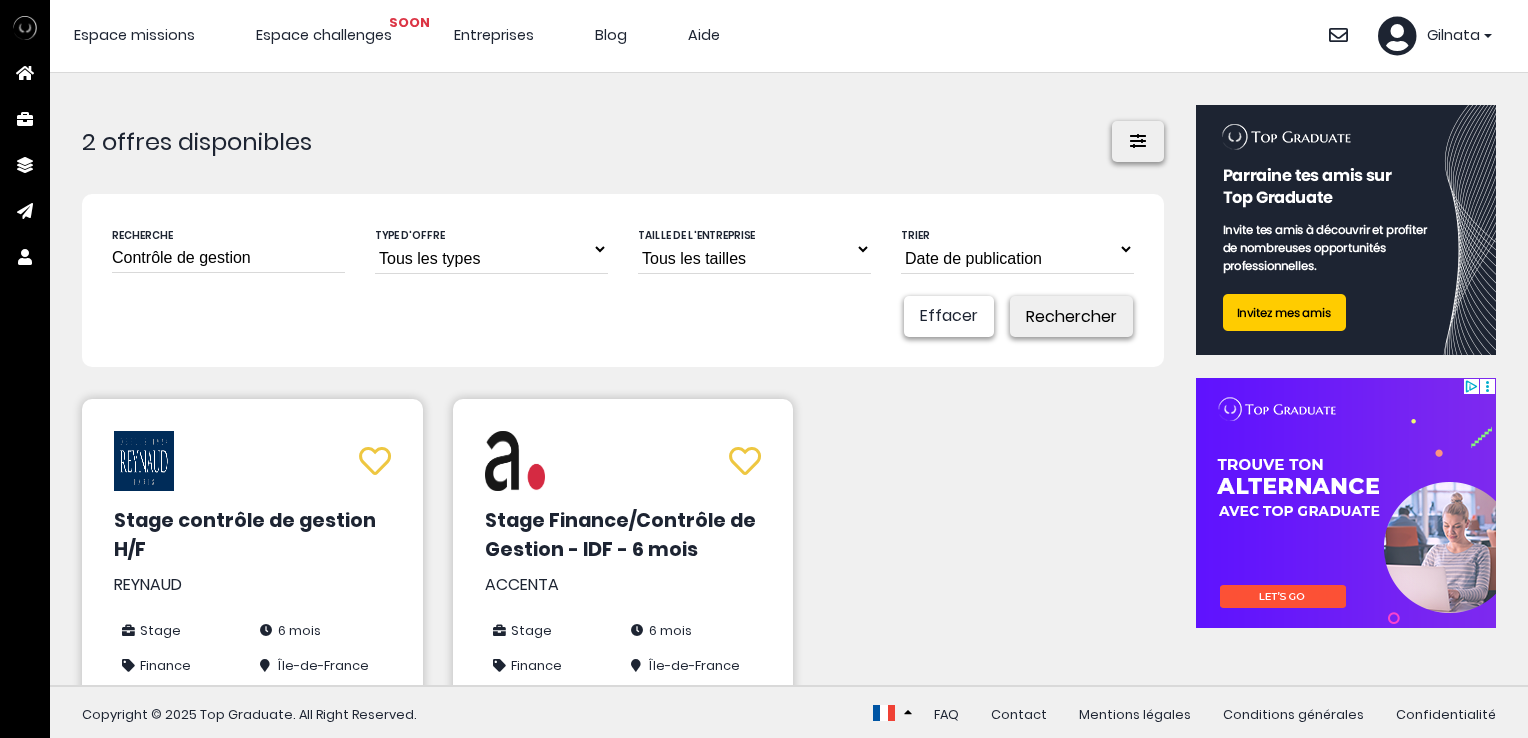click on "Stage Finance/Contrôle de Gestion - IDF - 6 mois" at bounding box center [623, 536] 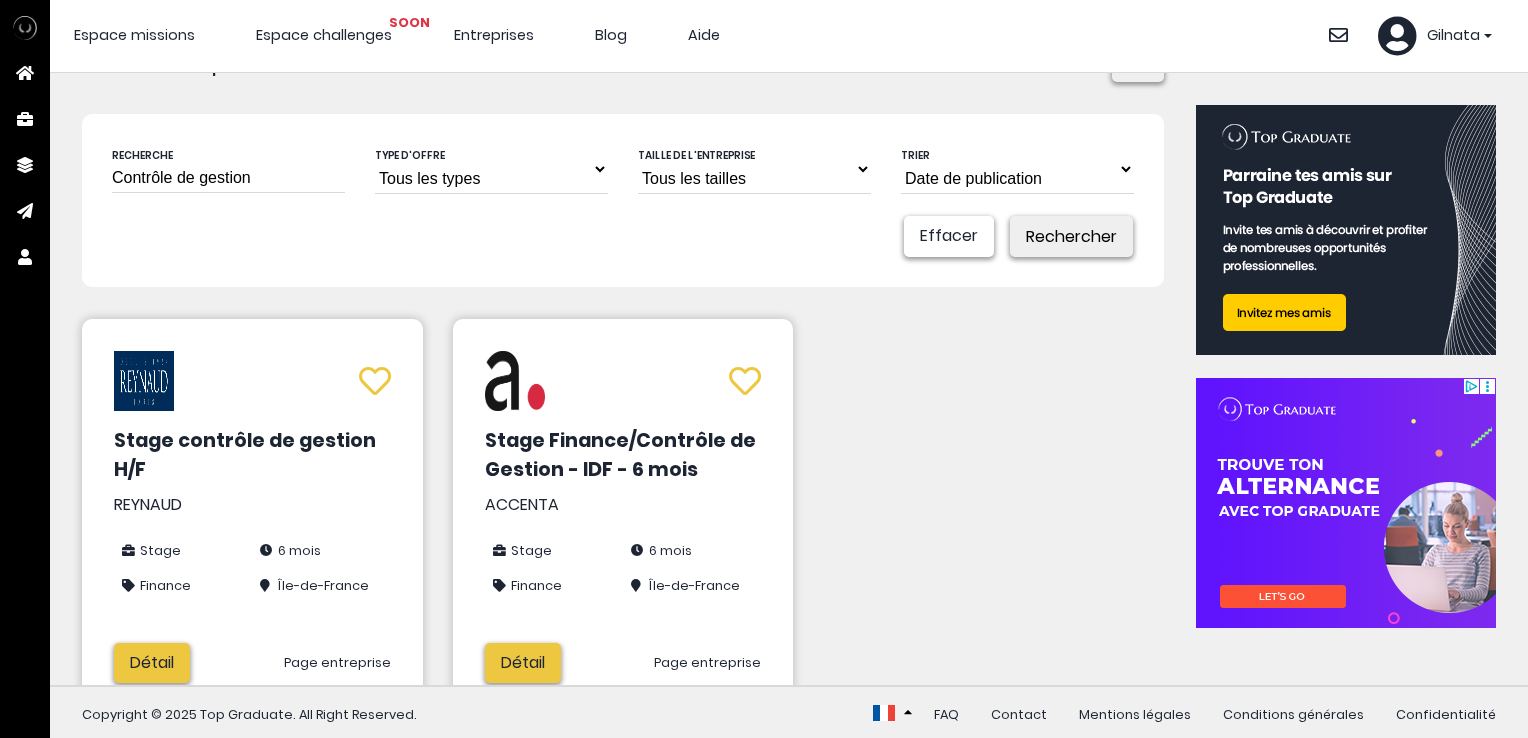 click on "Détail" at bounding box center [523, 663] 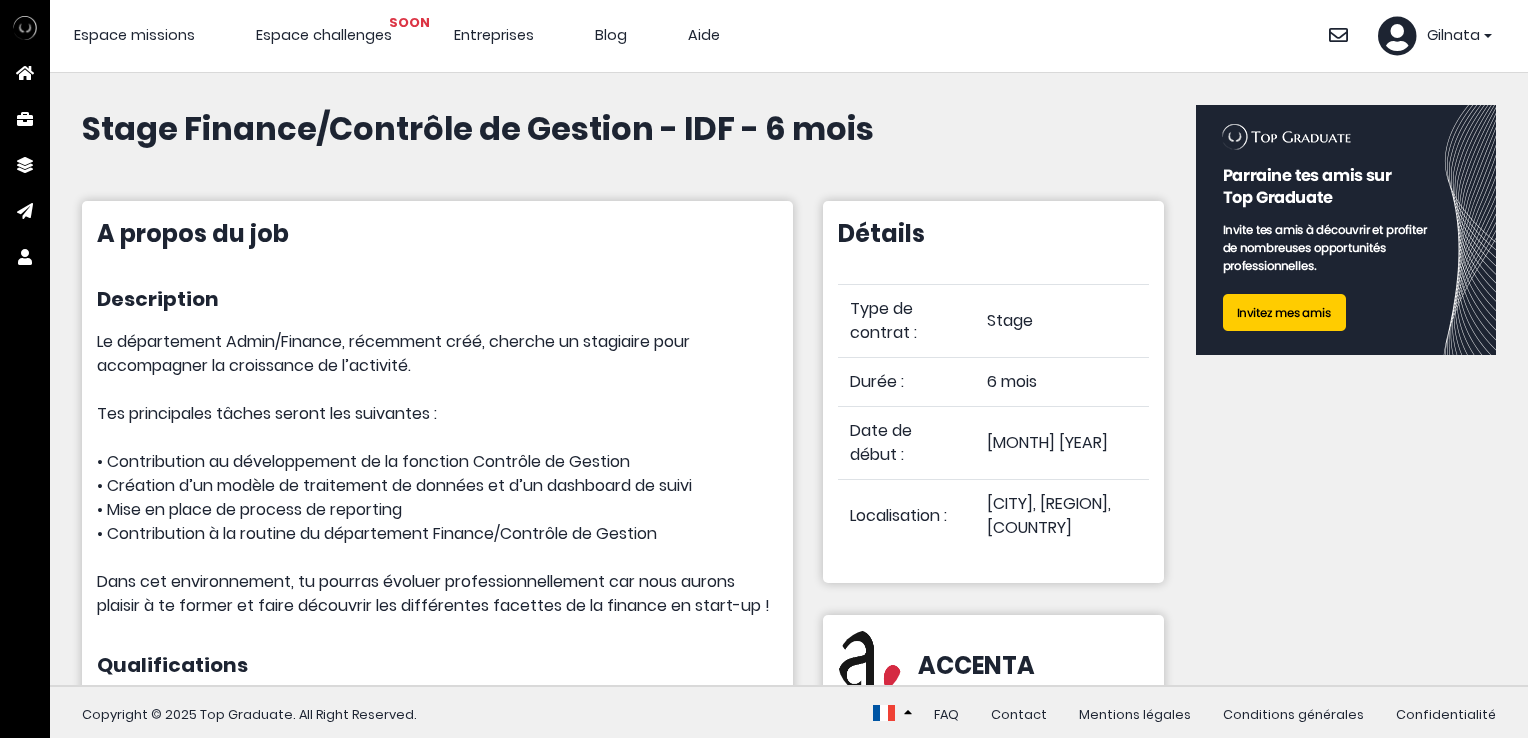 scroll, scrollTop: 0, scrollLeft: 0, axis: both 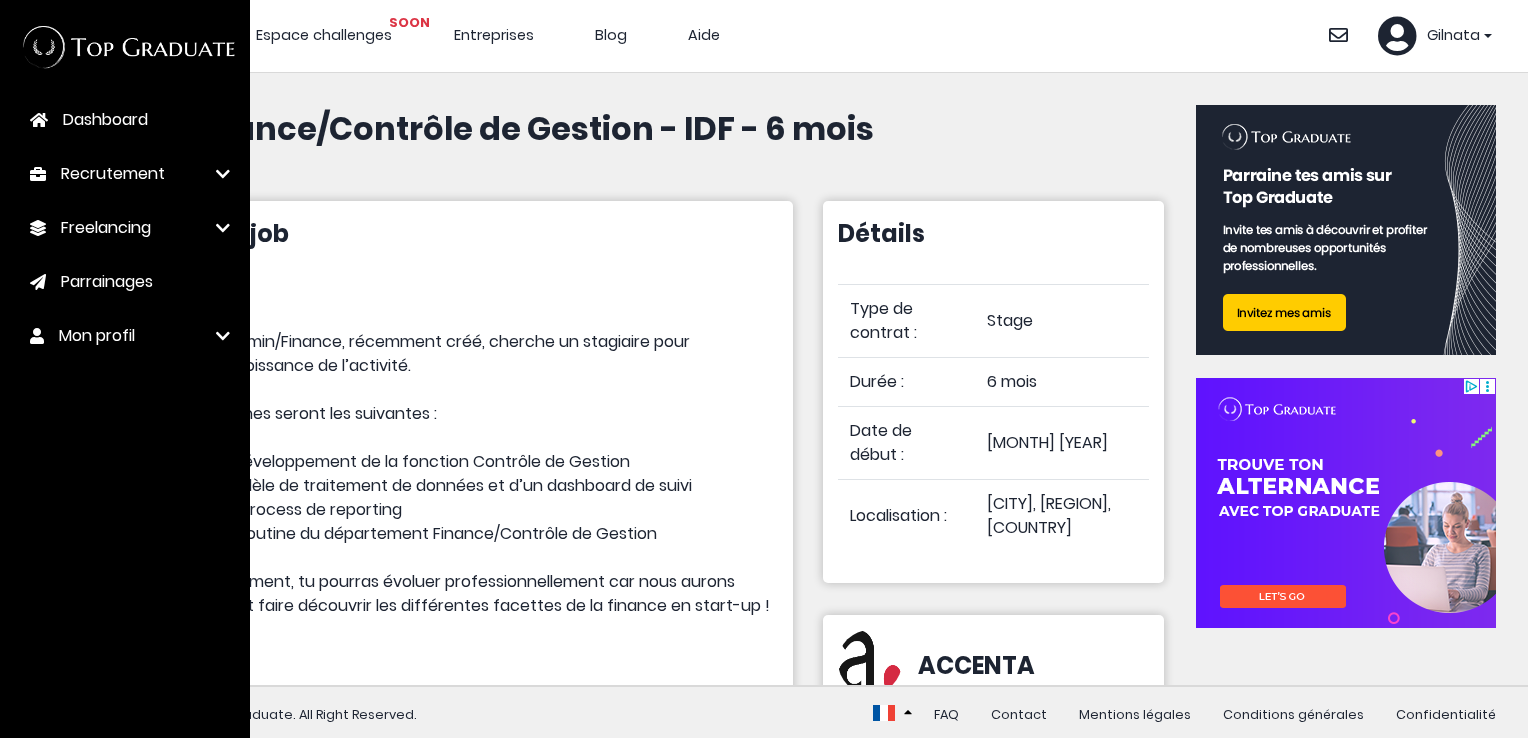 click on "Recrutement" at bounding box center (113, 174) 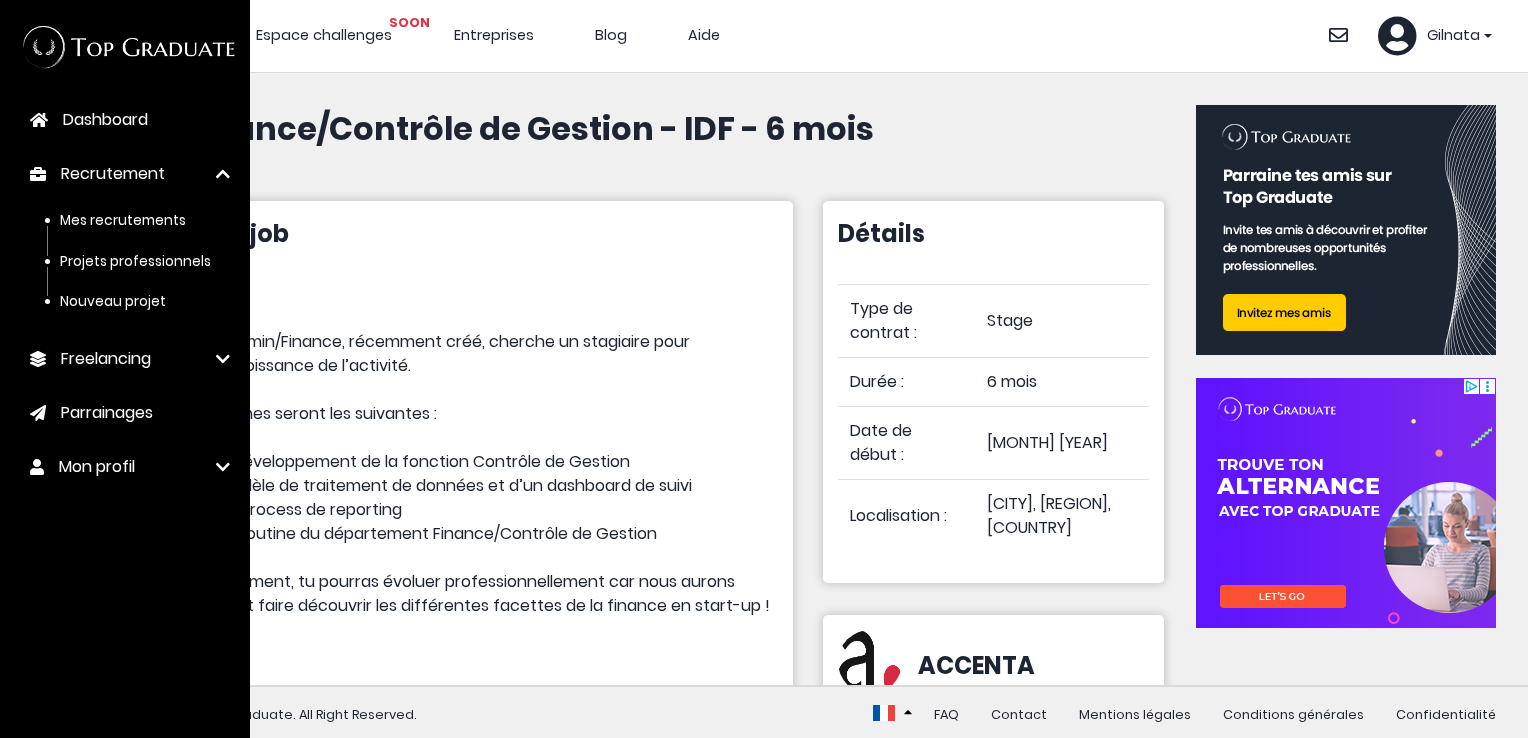 click on "Freelancing" at bounding box center [106, 359] 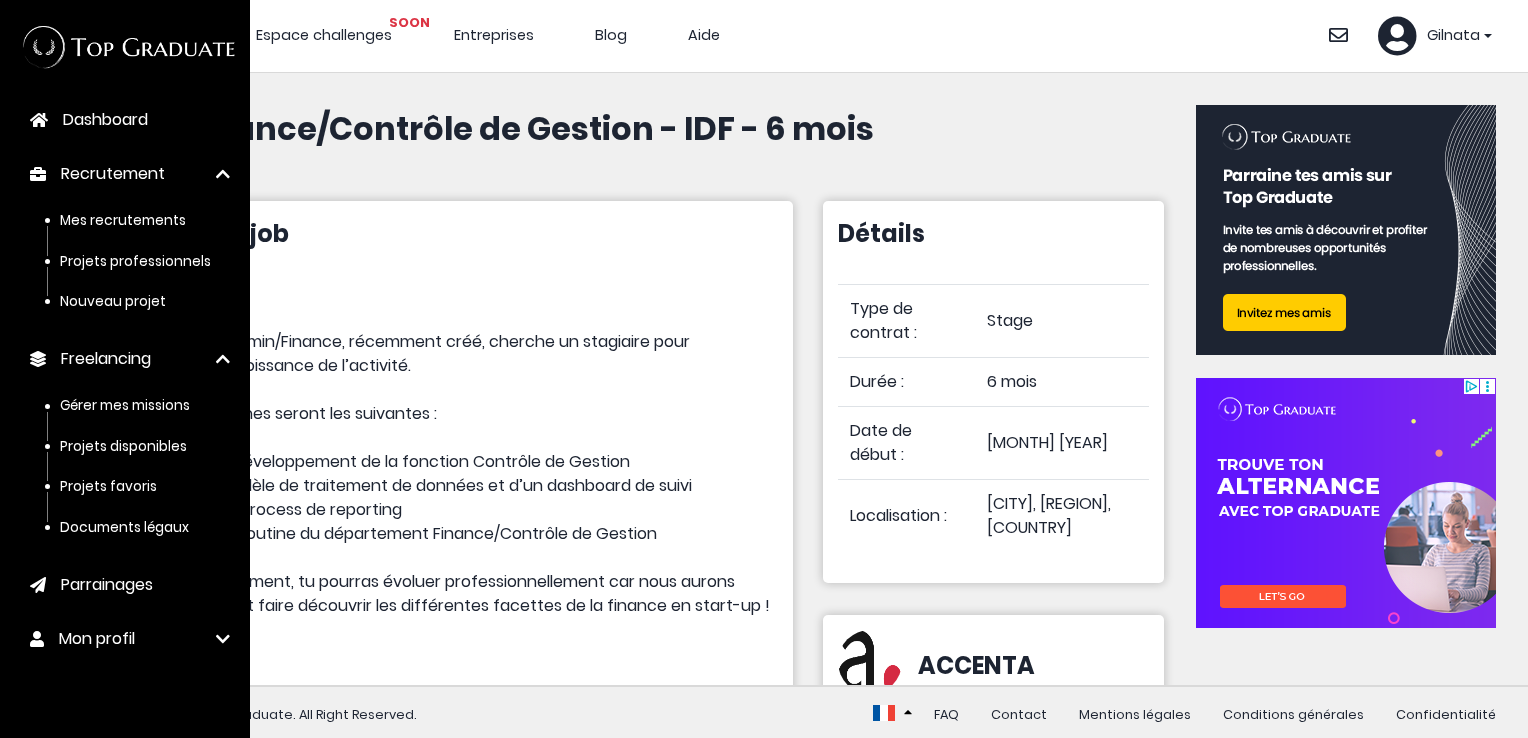 click on "Freelancing" at bounding box center (106, 359) 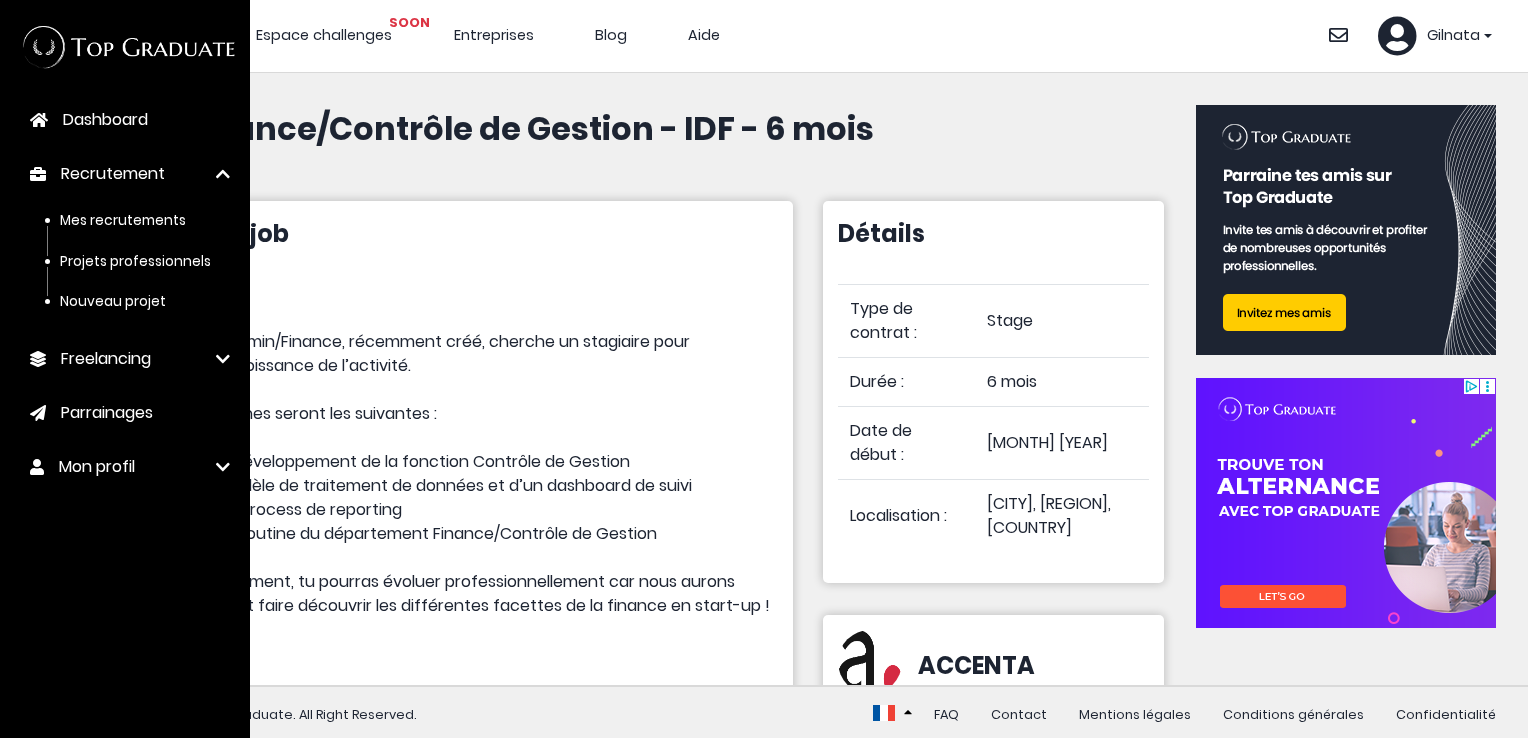 click on "Recrutement" at bounding box center (120, 174) 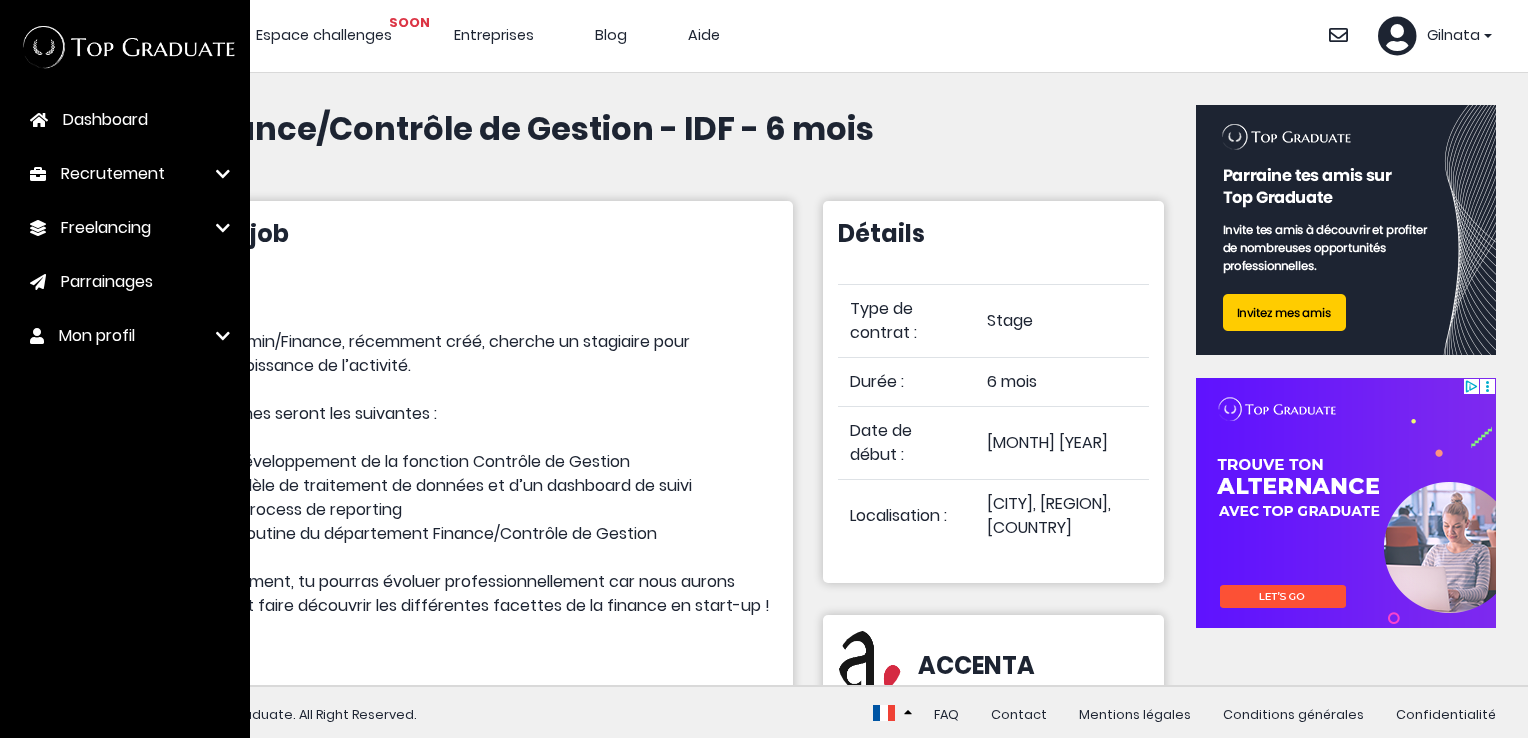 click on "Stage Finance/Contrôle de Gestion - IDF - 6 mois
A propos du job
Description
Le département Admin/Finance, récemment créé, cherche un stagiaire pour accompagner la croissance de l’activité.
Tes principales tâches seront les suivantes :
•	Contribution au développement de la fonction Contrôle de Gestion
•	Création d’un modèle de traitement de données et d’un dashboard de suivi
•	Mise en place de process de reporting
•	Contribution à la routine du département Finance/Contrôle de Gestion
Dans cet environnement, tu pourras évoluer professionnellement car nous aurons plaisir à te former et faire découvrir les différentes facettes de la finance en start-up !
Qualifications
Le profil recherché
Pourquoi nous rejoindre" at bounding box center (623, 379) 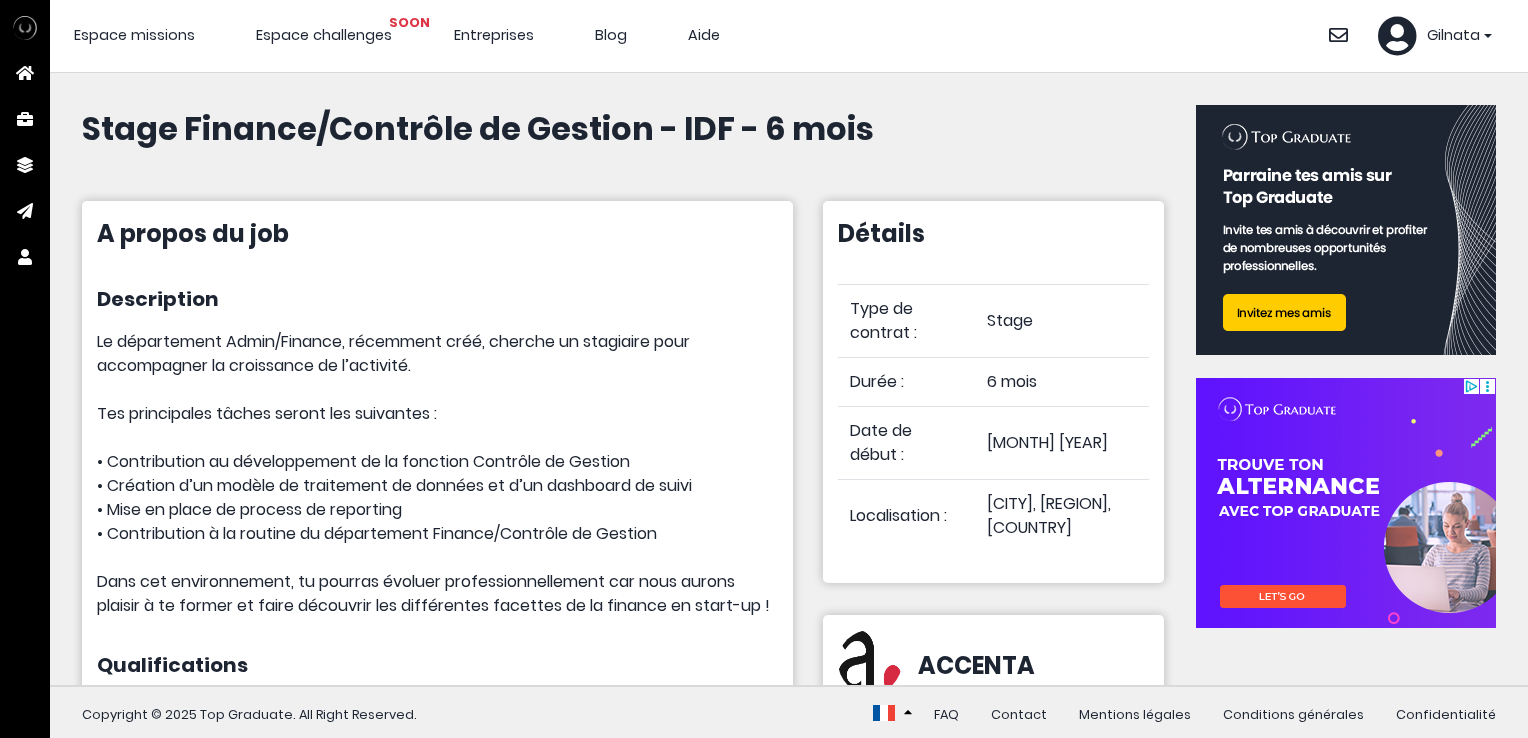 click on "Espace challenges
SOON" at bounding box center [324, 35] 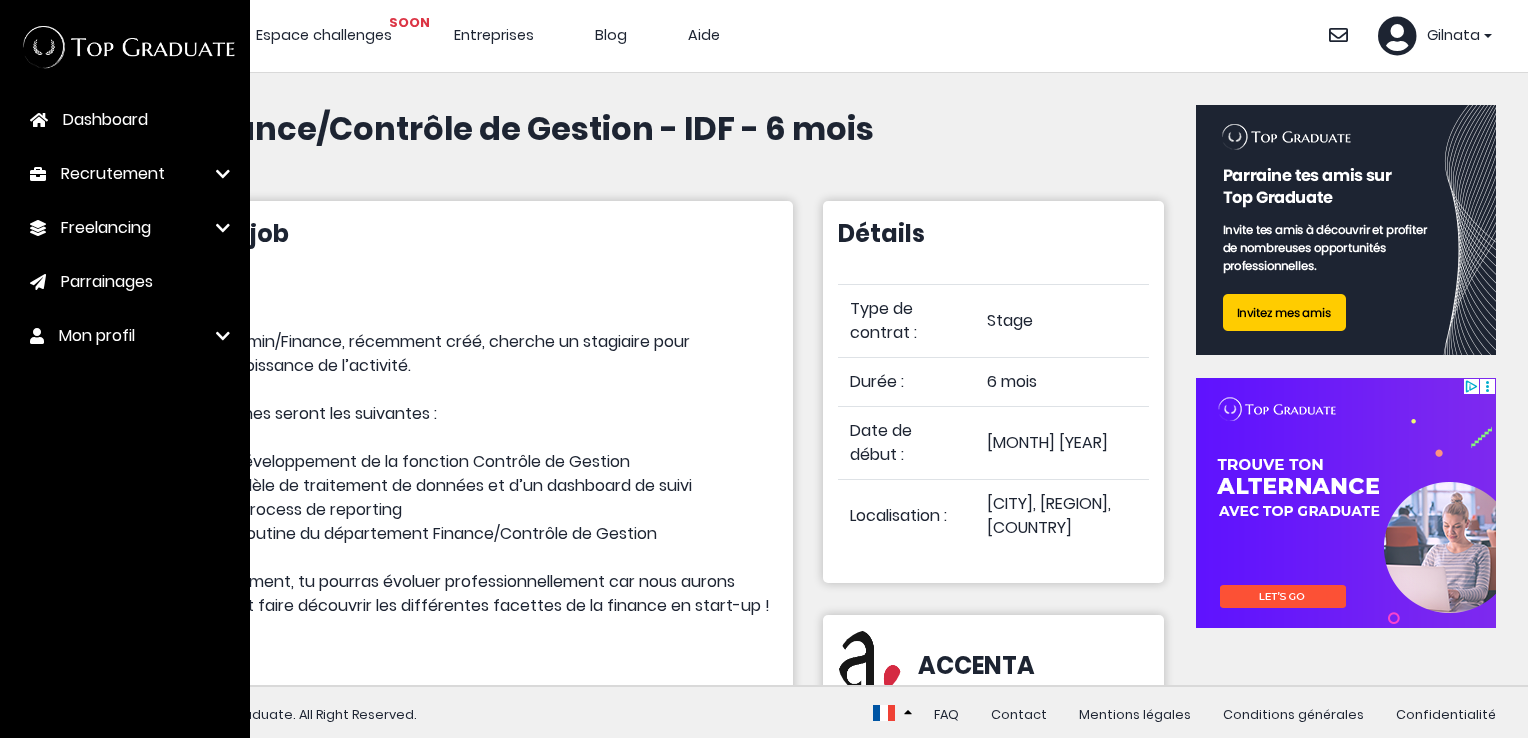 click on "Recrutement" at bounding box center (113, 174) 